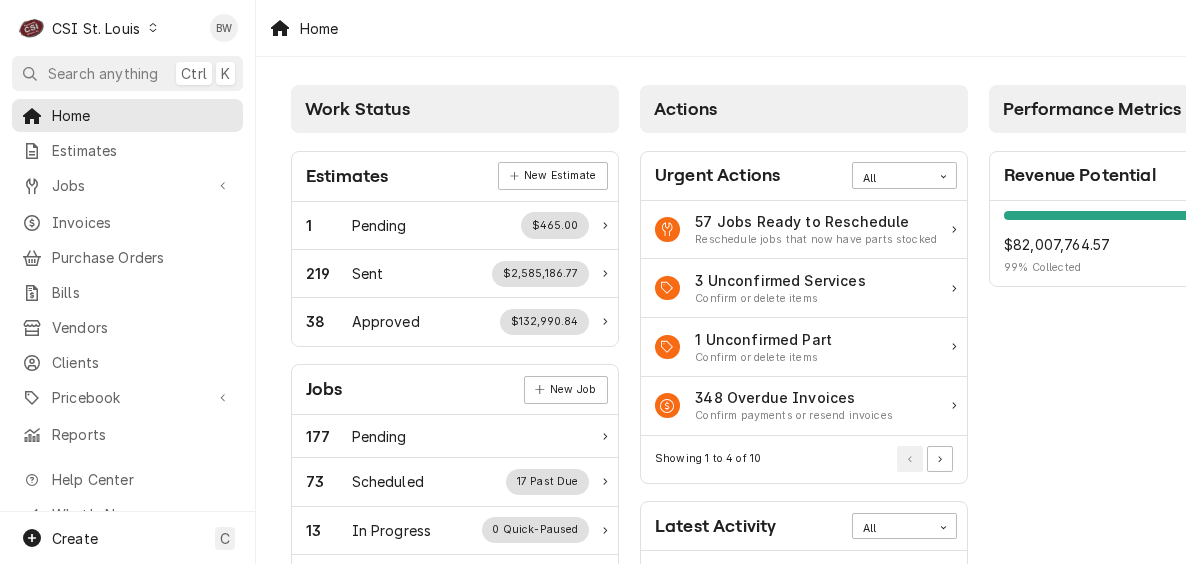 scroll, scrollTop: 0, scrollLeft: 0, axis: both 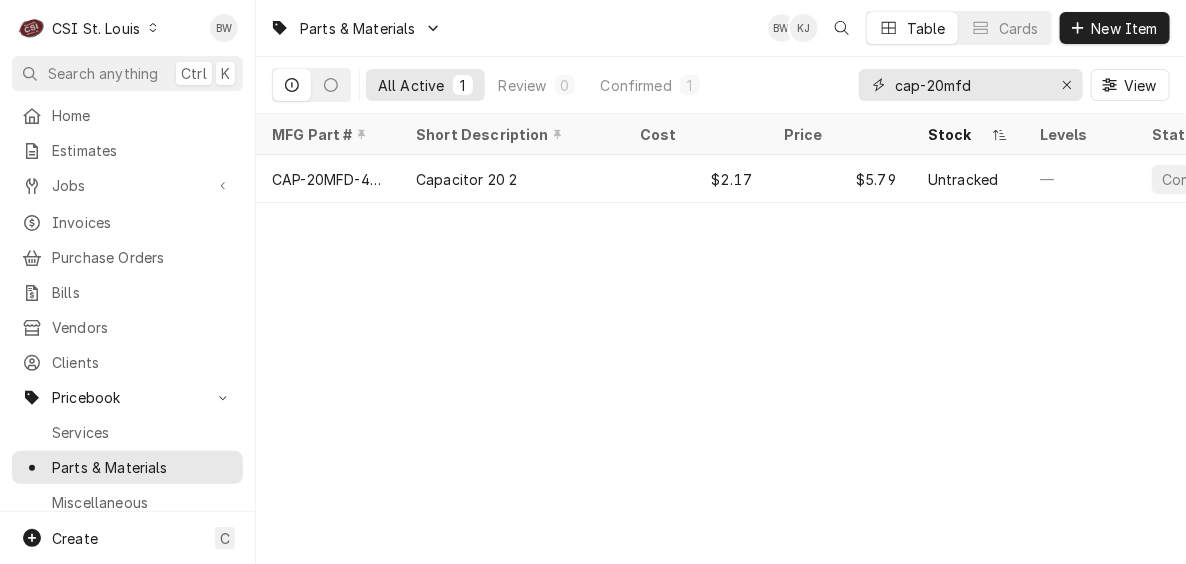 drag, startPoint x: 990, startPoint y: 92, endPoint x: 842, endPoint y: 85, distance: 148.16545 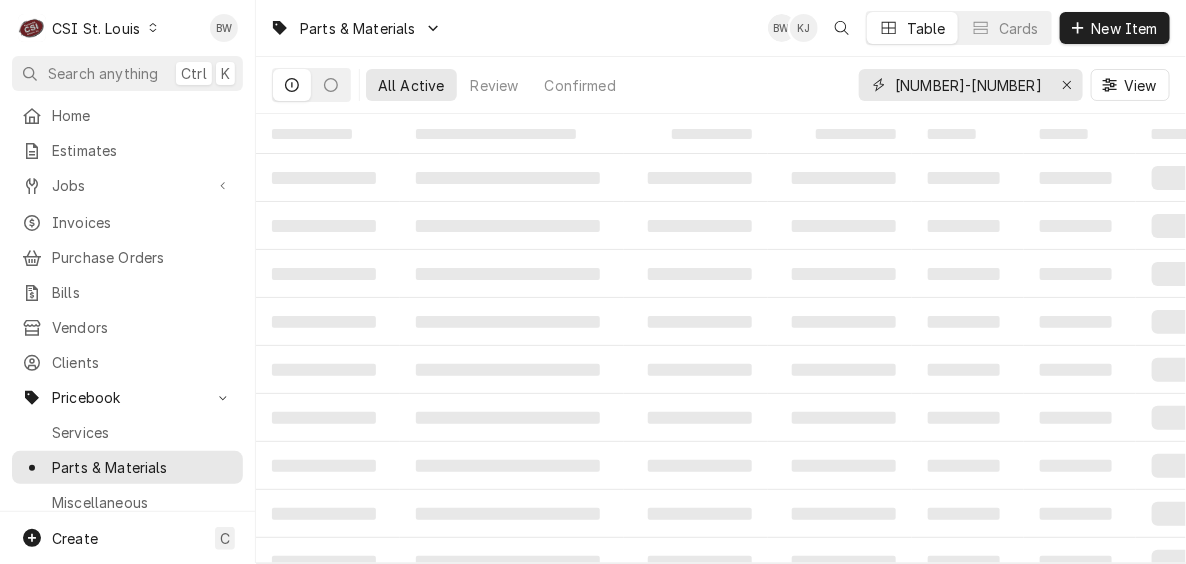 click on "8-1549" at bounding box center [970, 85] 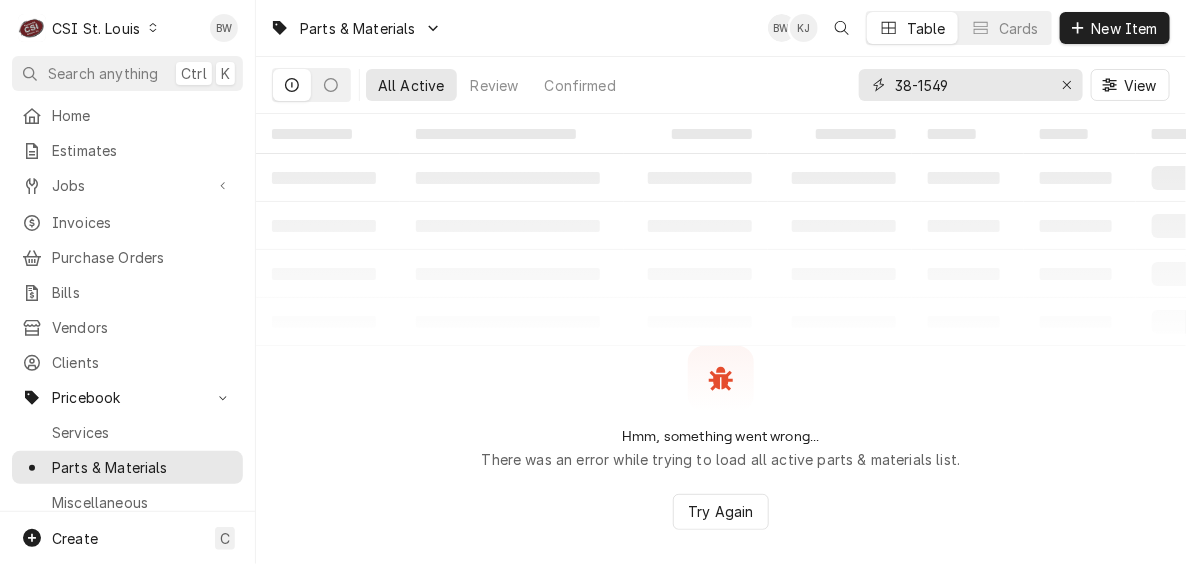 type on "38-1549" 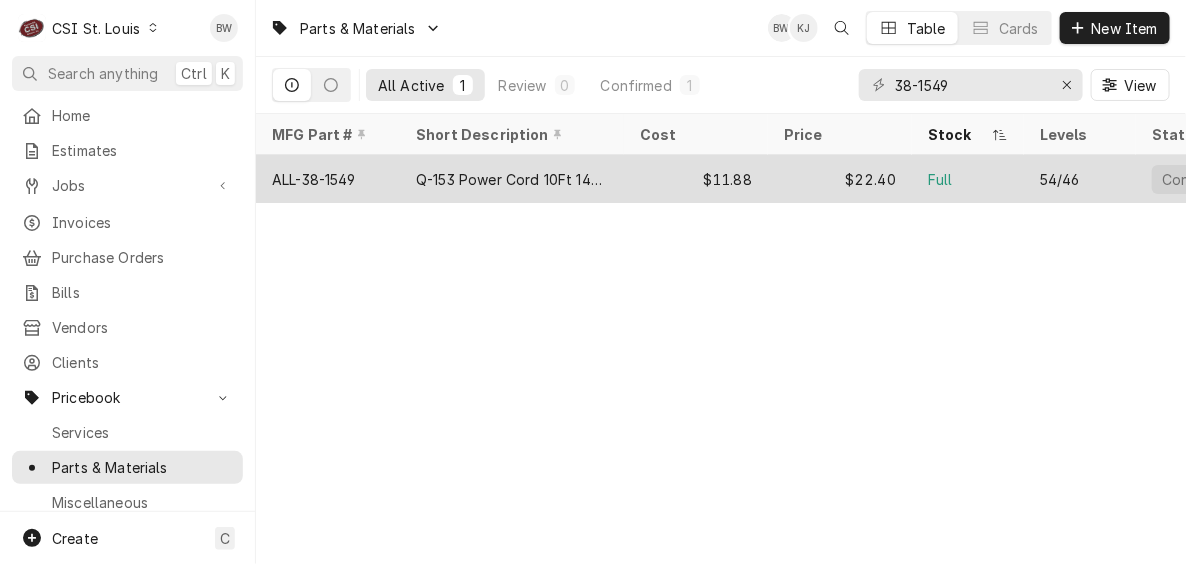 click on "ALL-38-1549" at bounding box center [313, 179] 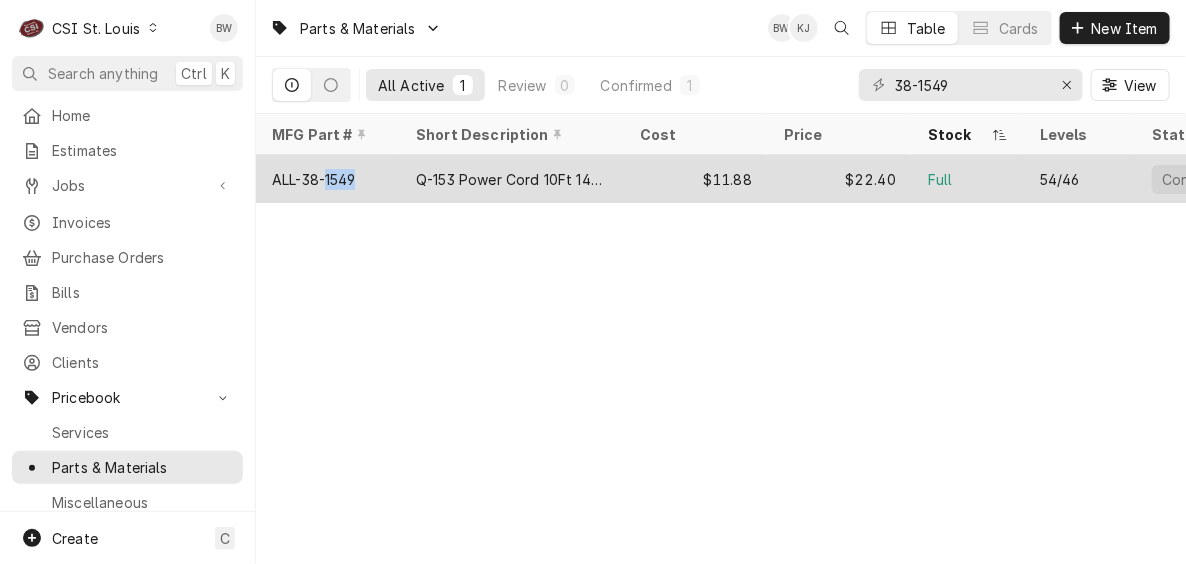 click on "ALL-38-1549" at bounding box center (313, 179) 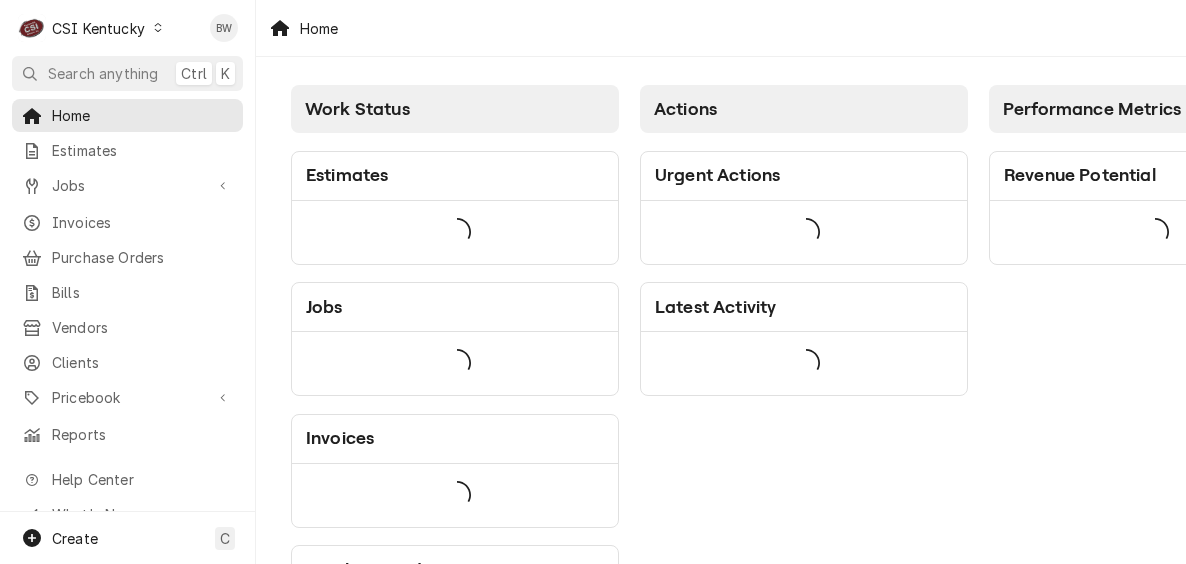 scroll, scrollTop: 0, scrollLeft: 0, axis: both 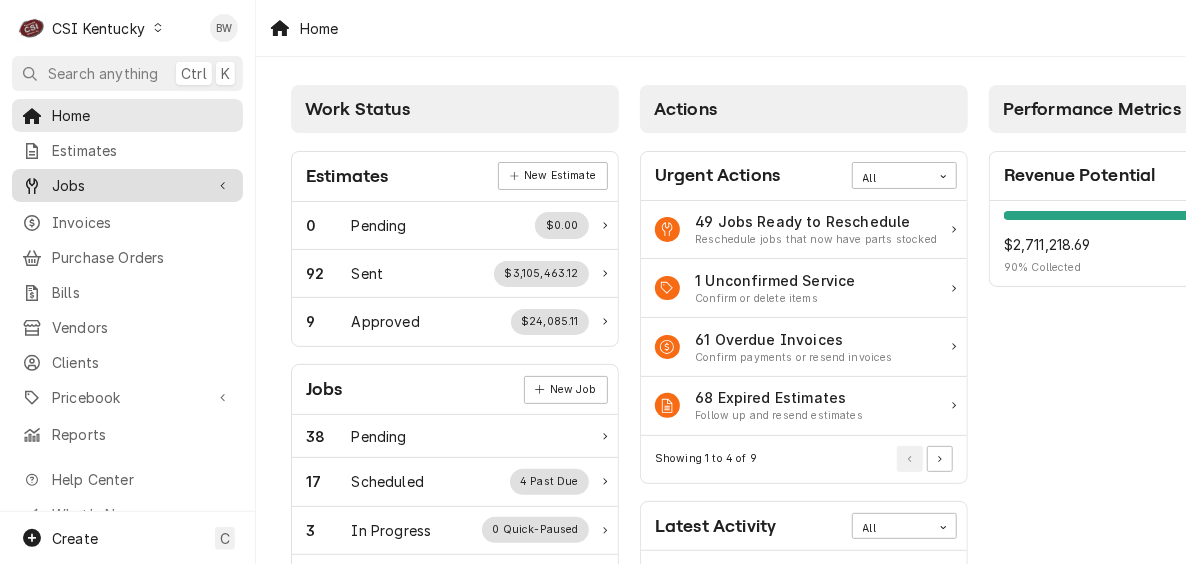 click on "Jobs" at bounding box center (127, 185) 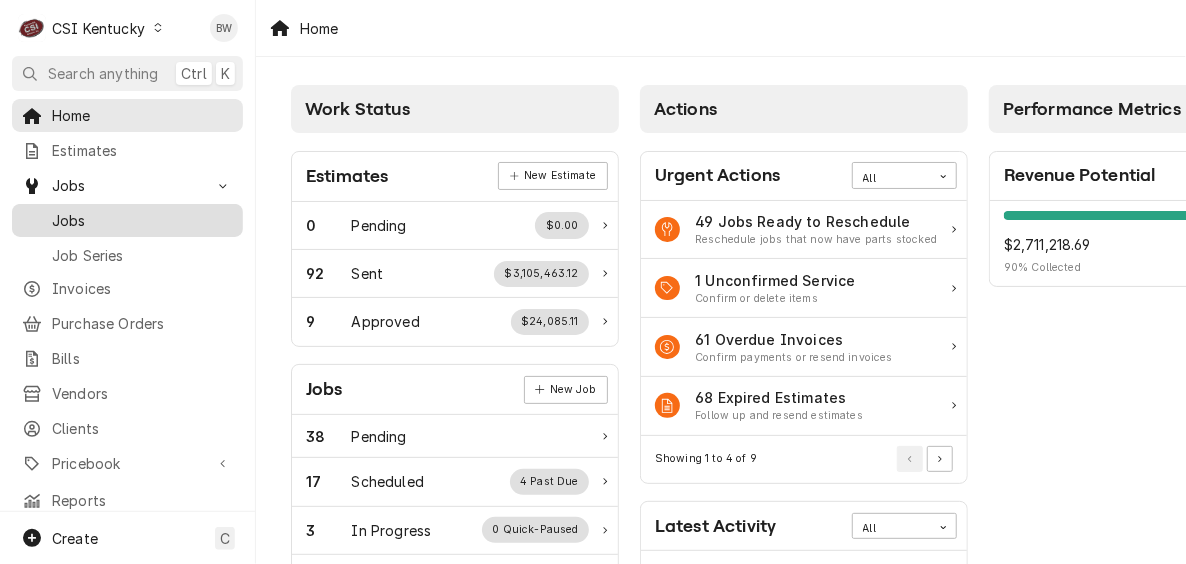 click on "Jobs" at bounding box center (142, 220) 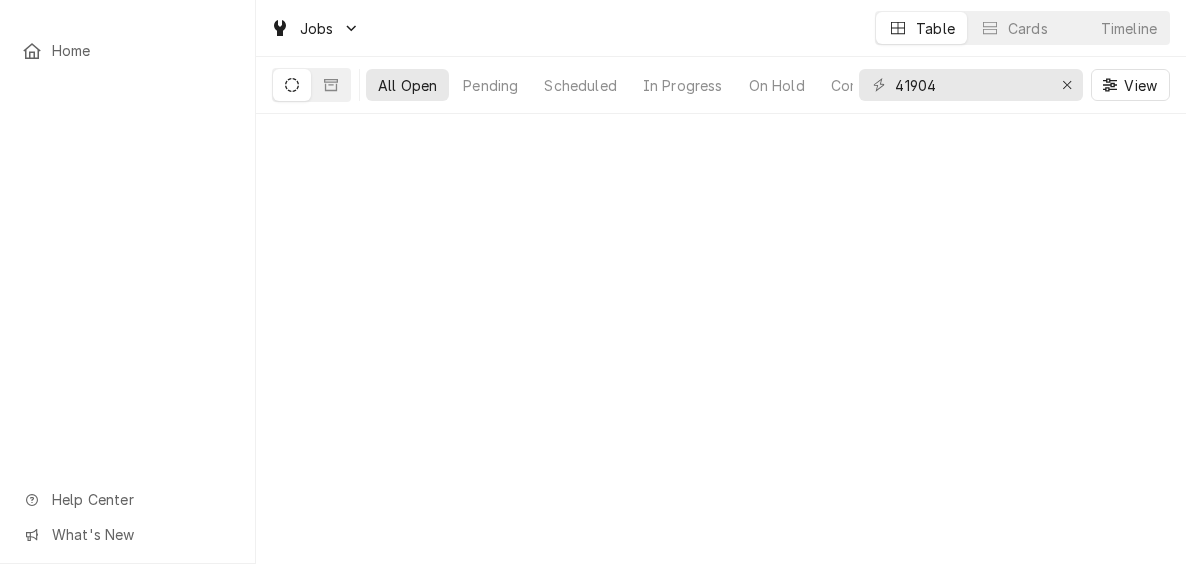 scroll, scrollTop: 0, scrollLeft: 0, axis: both 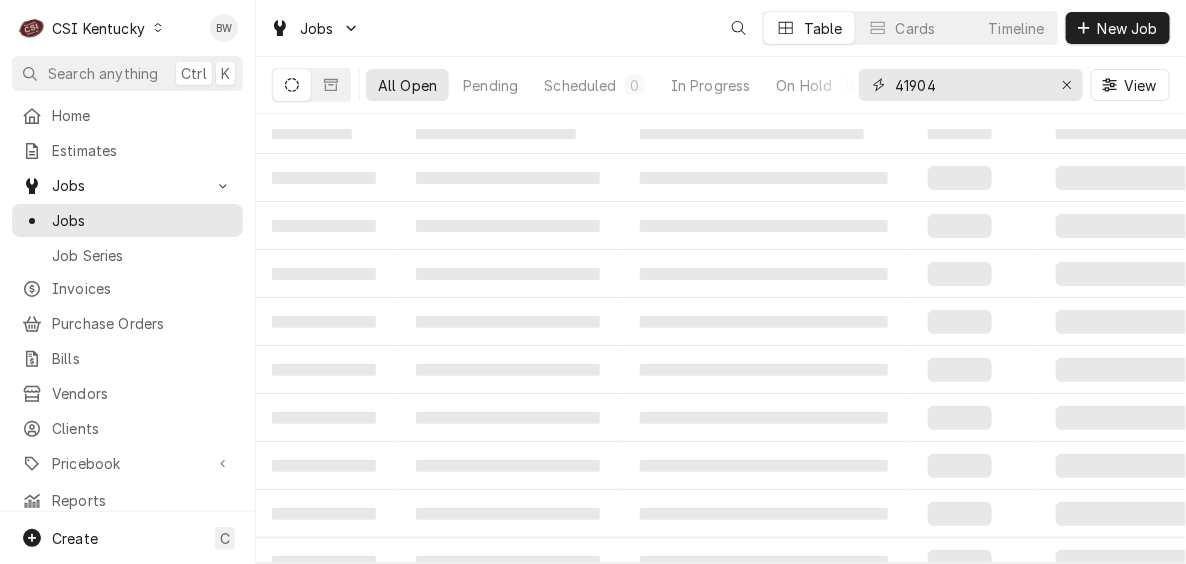 drag, startPoint x: 959, startPoint y: 89, endPoint x: 860, endPoint y: 80, distance: 99.40825 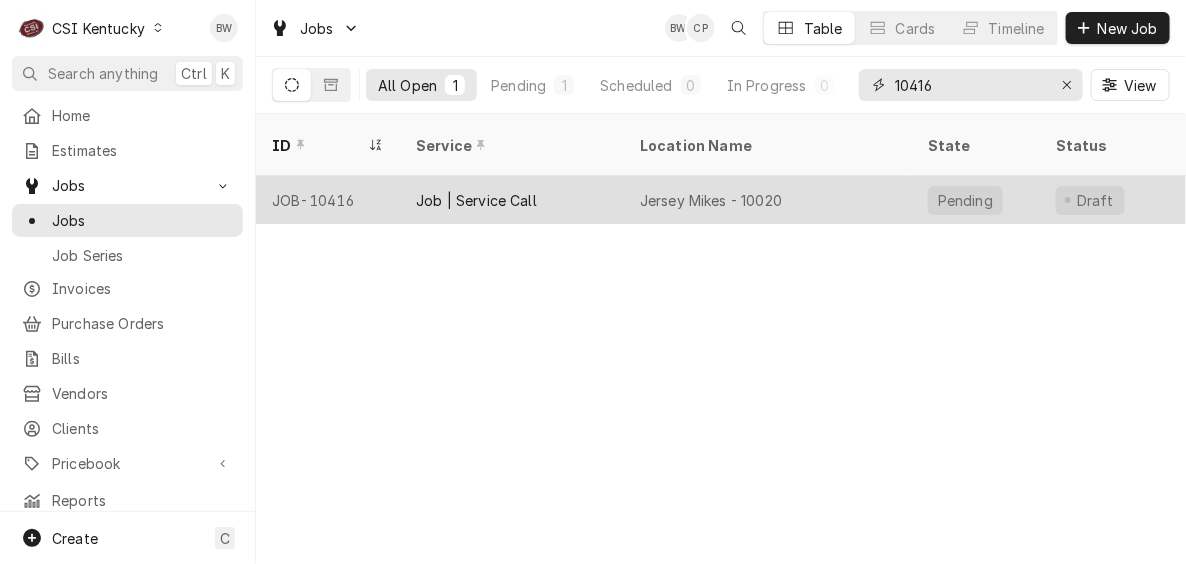 type on "10416" 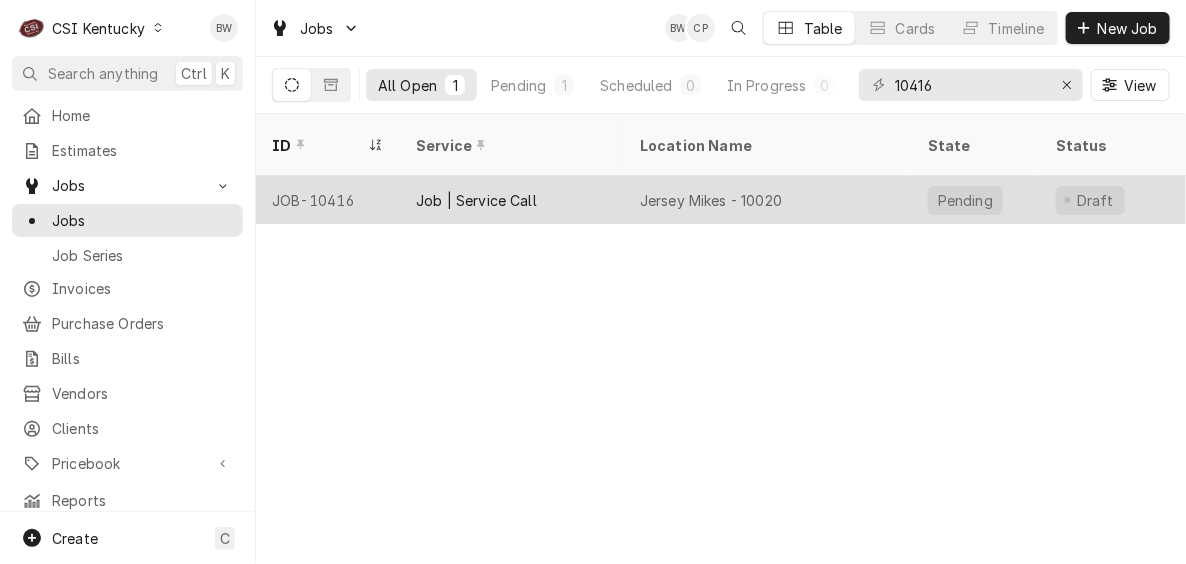 click on "JOB-10416" at bounding box center [328, 200] 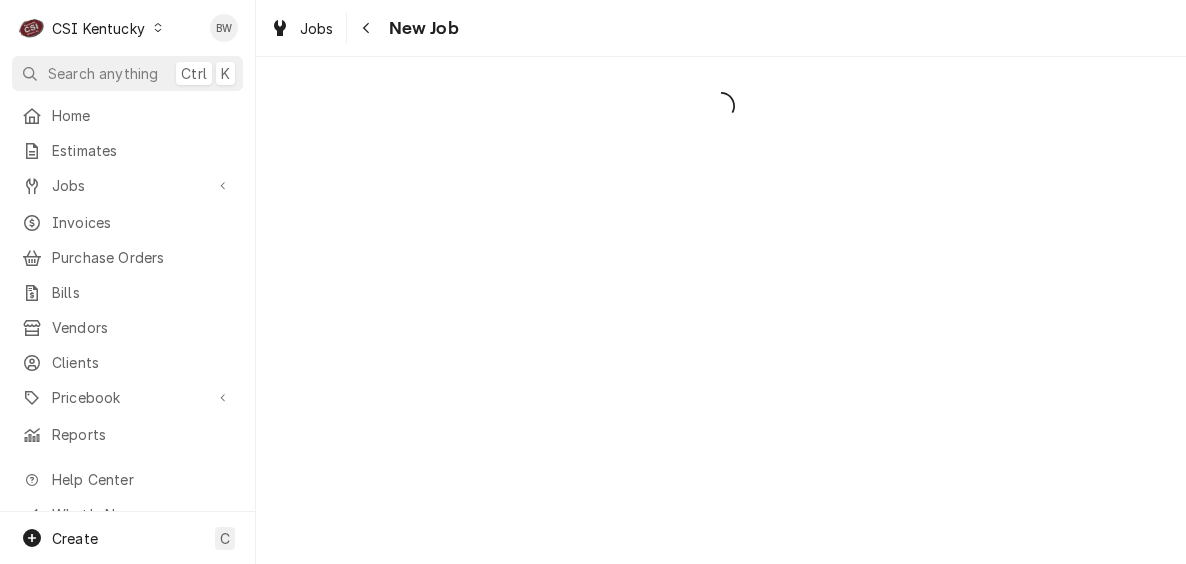 scroll, scrollTop: 0, scrollLeft: 0, axis: both 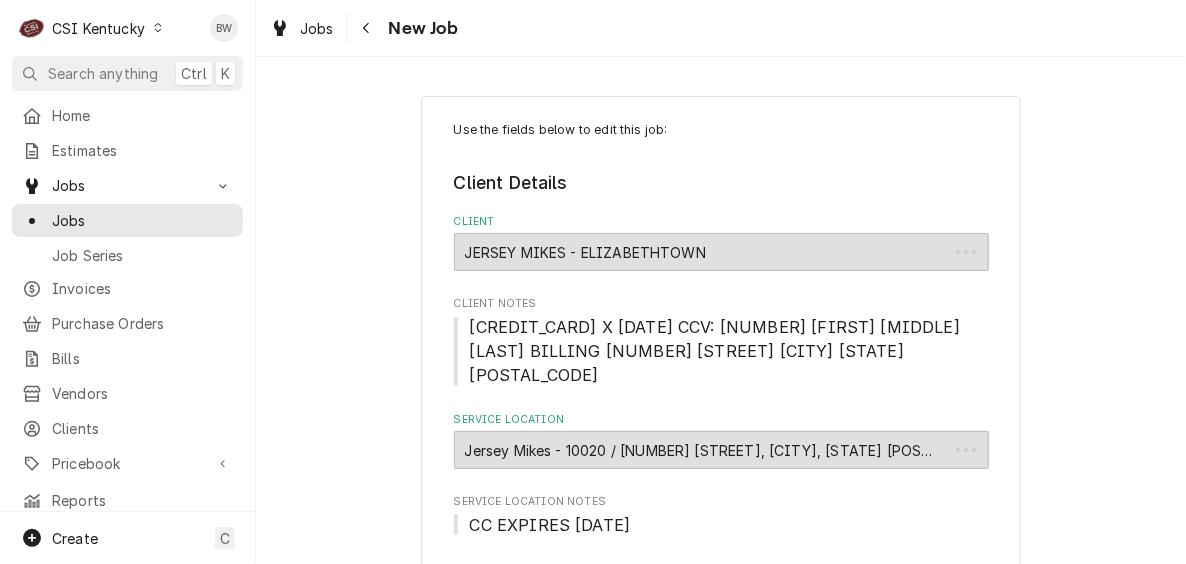 type on "x" 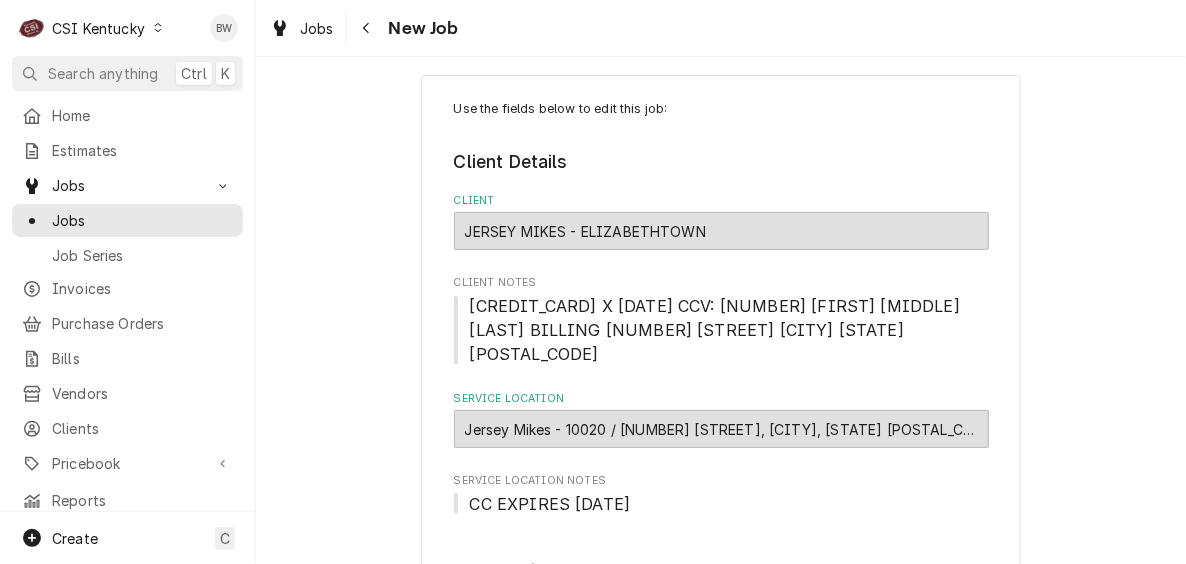 scroll, scrollTop: 0, scrollLeft: 0, axis: both 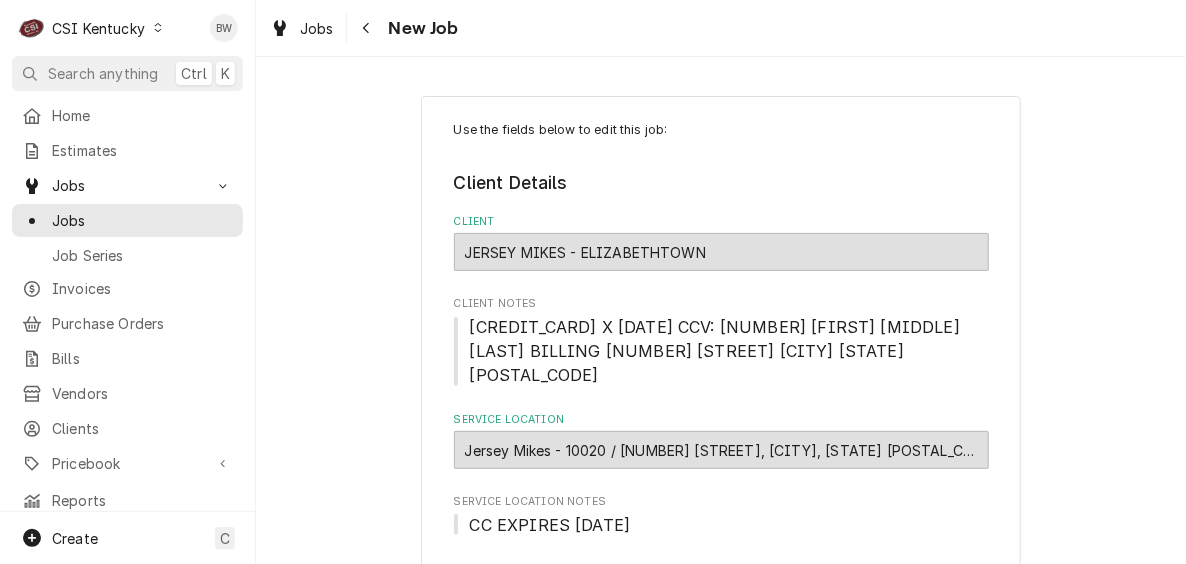 click 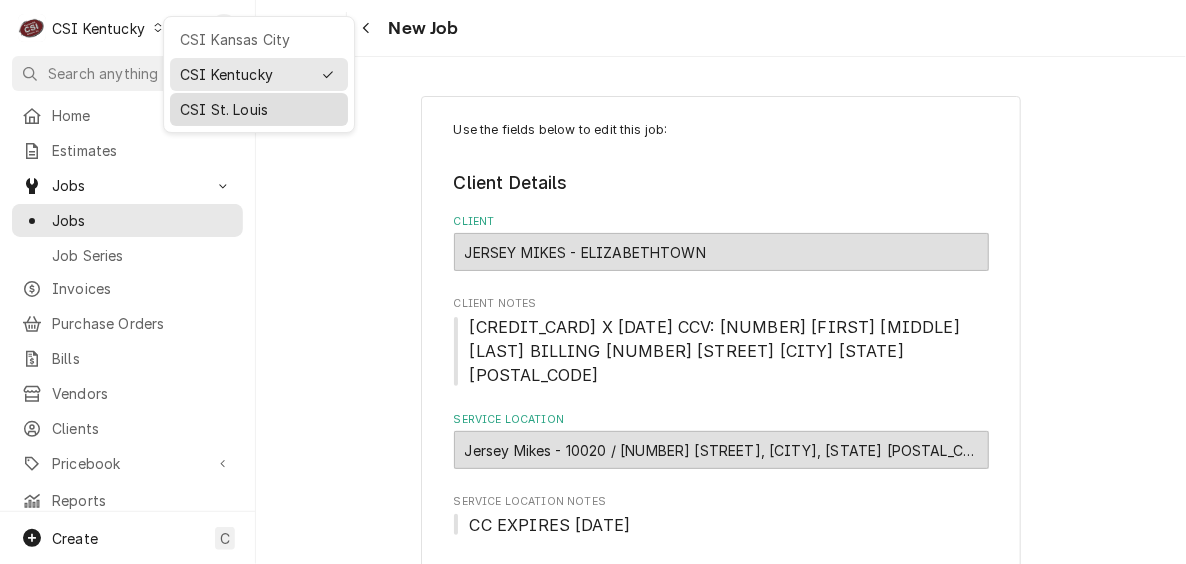 click on "CSI St. Louis" at bounding box center (259, 109) 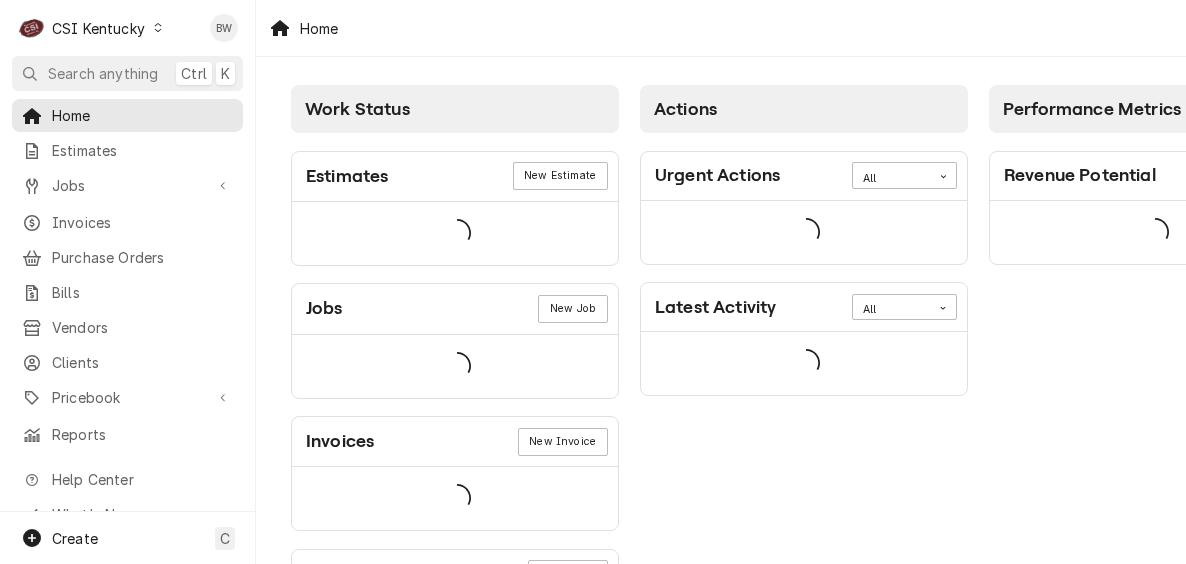 scroll, scrollTop: 0, scrollLeft: 0, axis: both 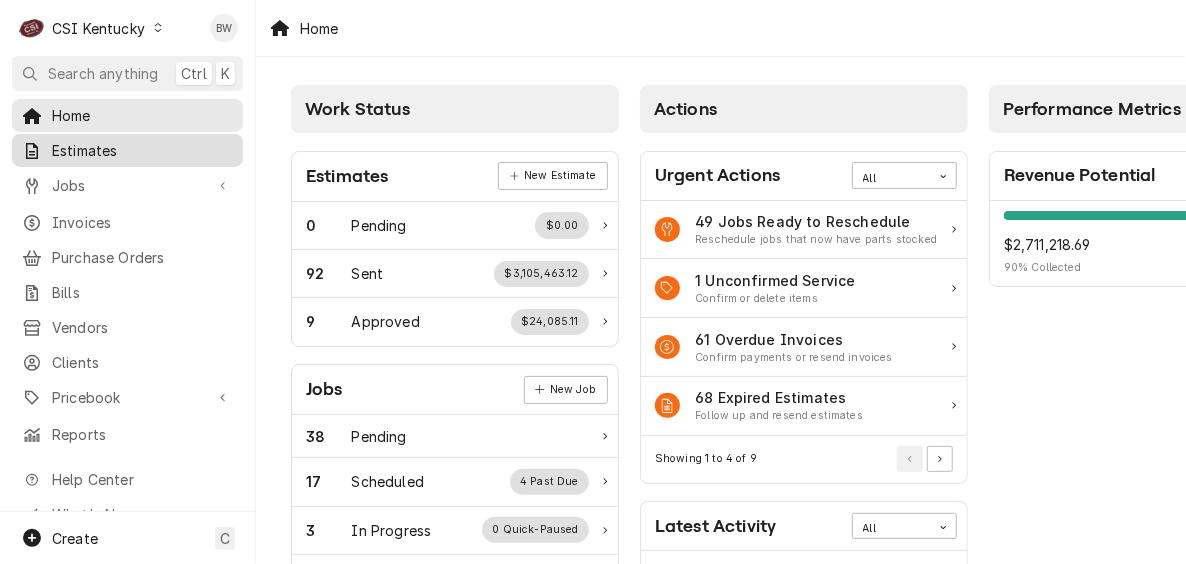 click on "Estimates" at bounding box center [142, 150] 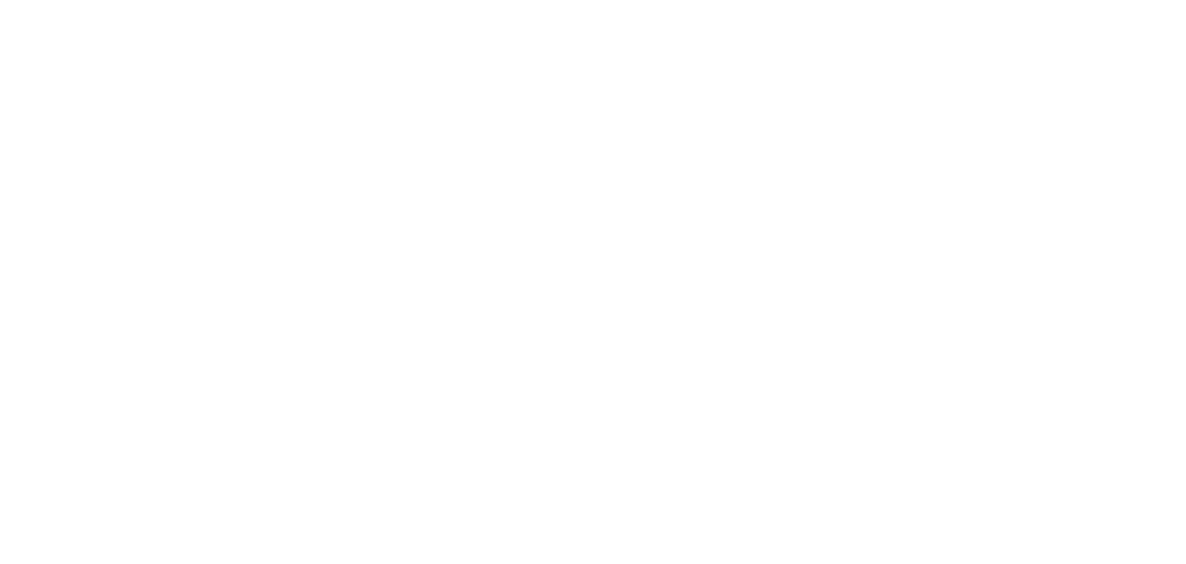 scroll, scrollTop: 0, scrollLeft: 0, axis: both 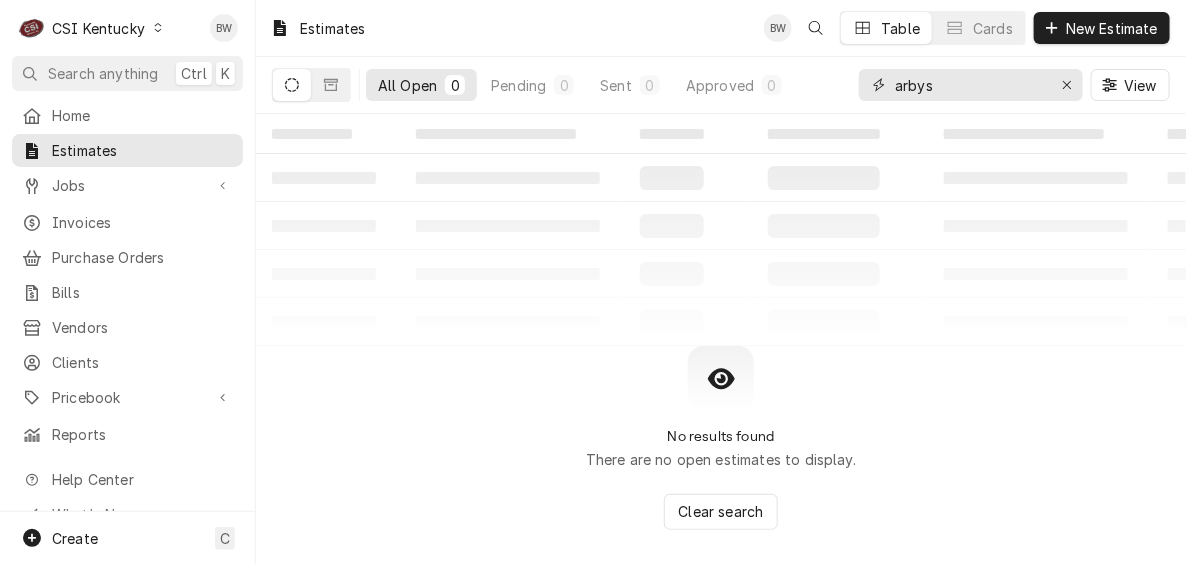 drag, startPoint x: 949, startPoint y: 89, endPoint x: 836, endPoint y: 85, distance: 113.07078 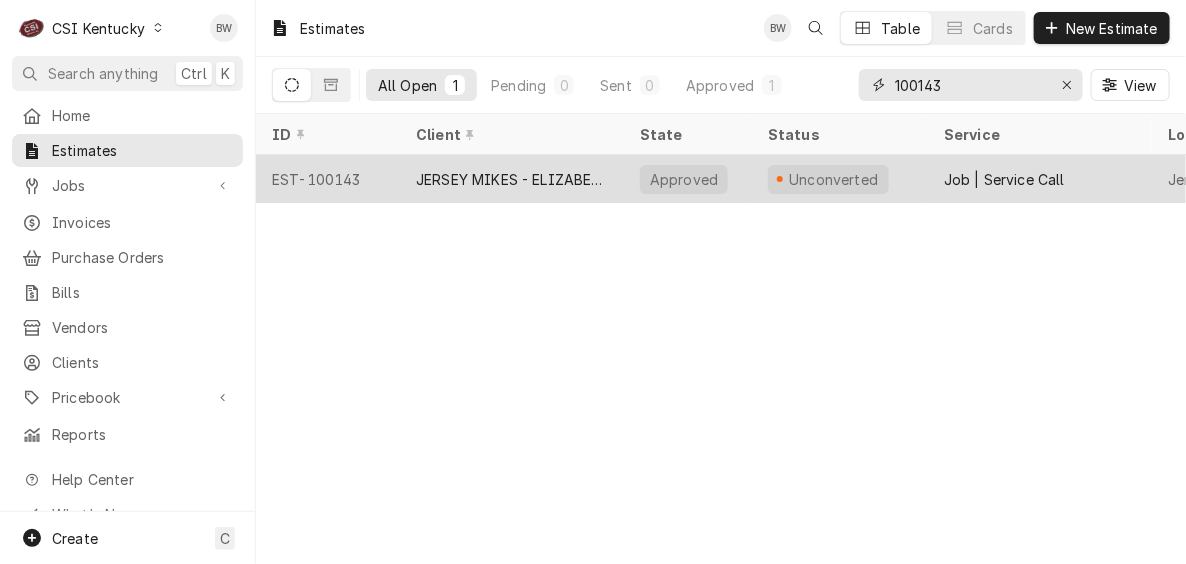 type on "100143" 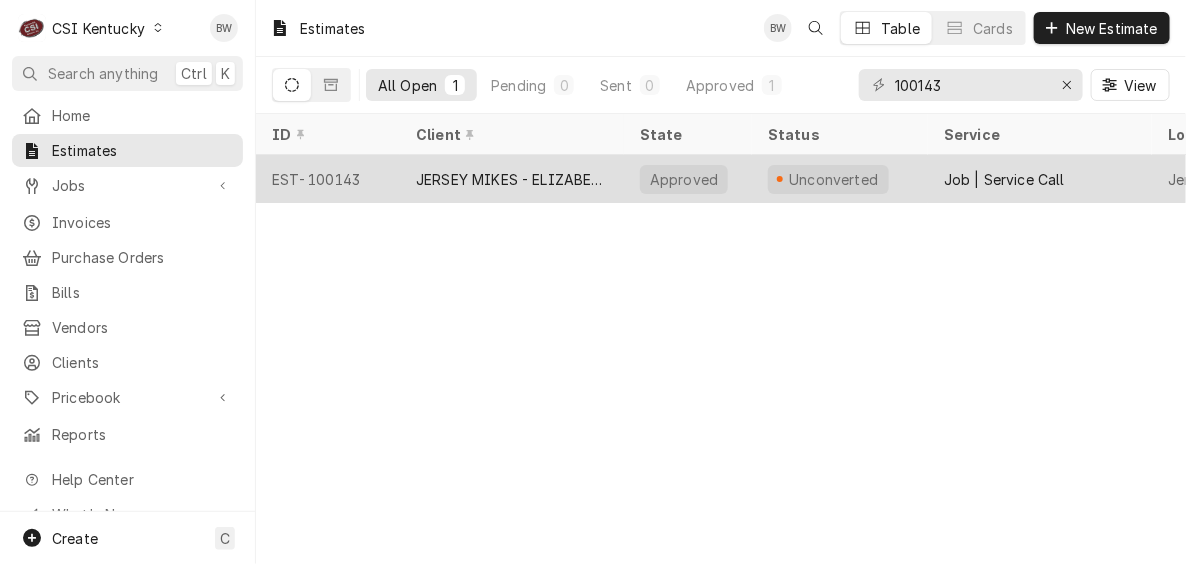 click on "EST-100143" at bounding box center (328, 179) 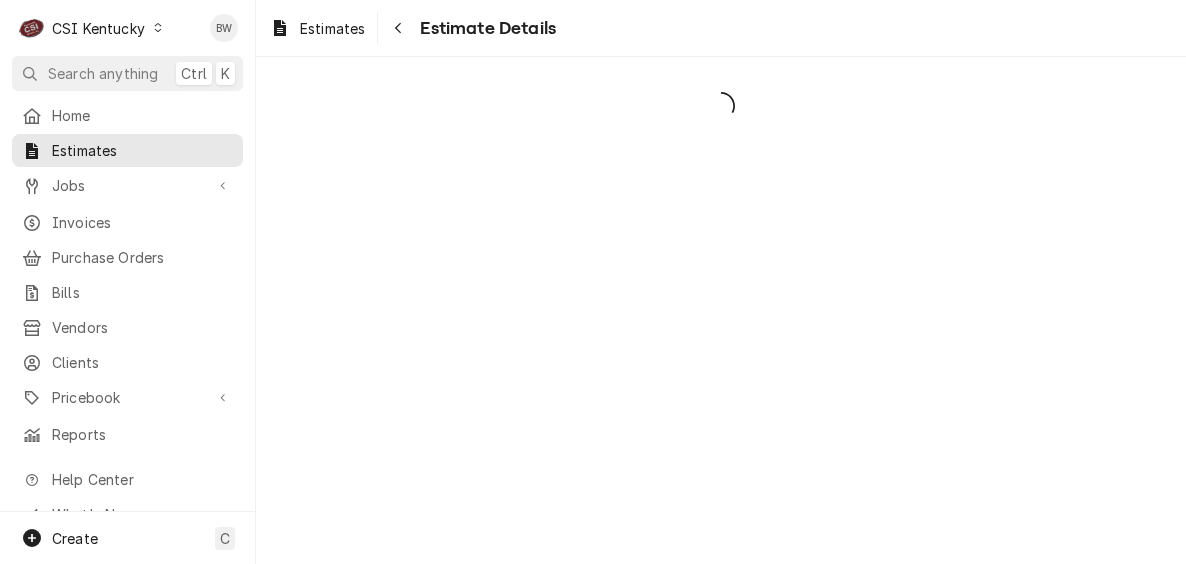 scroll, scrollTop: 0, scrollLeft: 0, axis: both 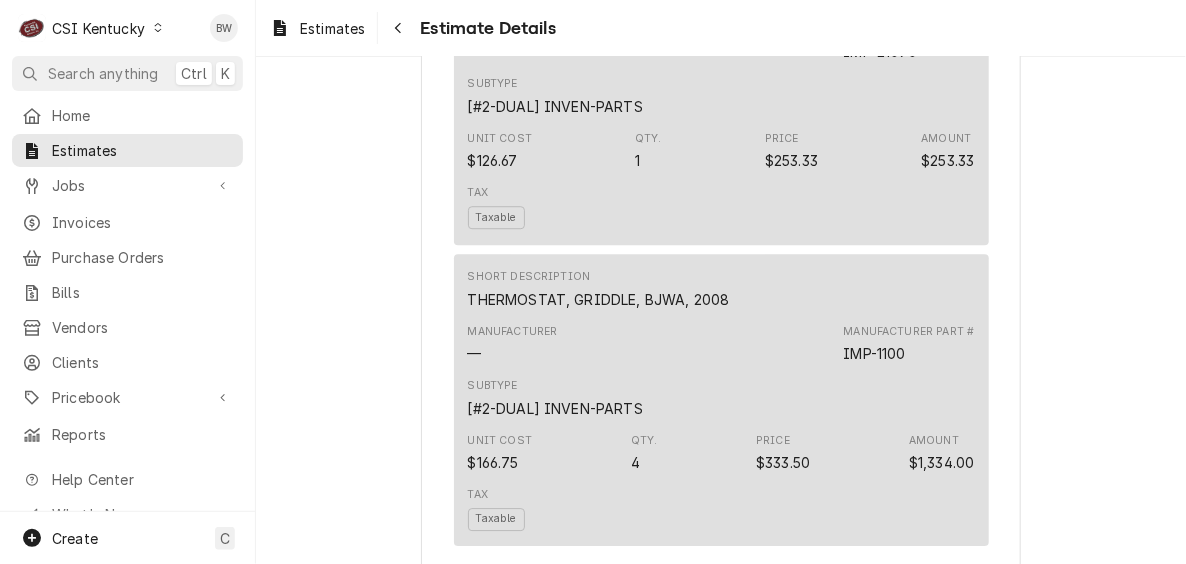 click on "Unit Cost $126.67" at bounding box center [500, 151] 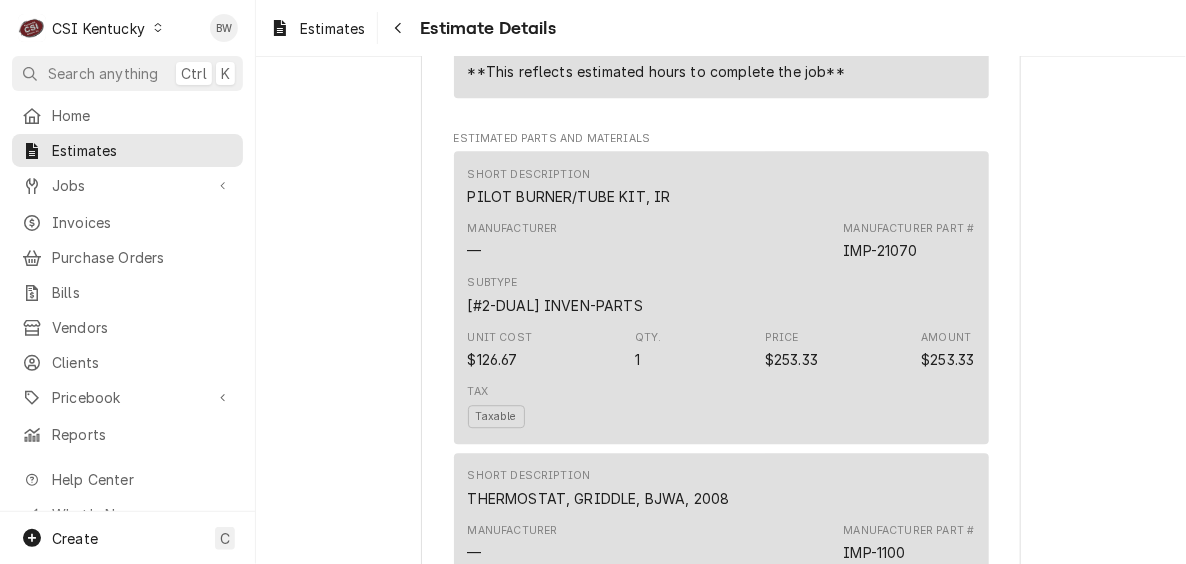 scroll, scrollTop: 1600, scrollLeft: 0, axis: vertical 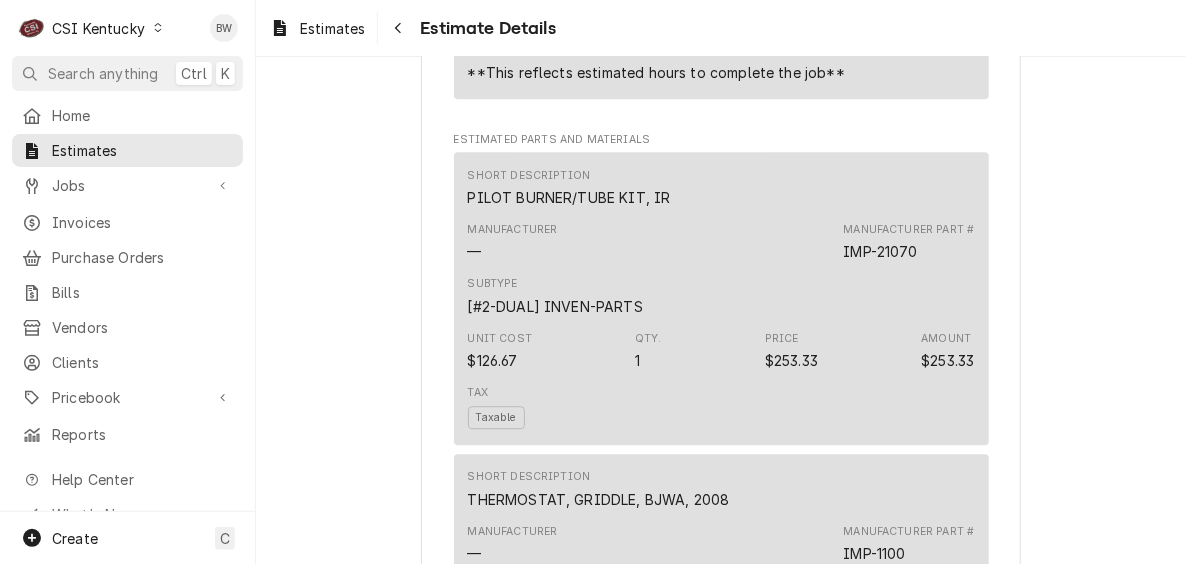 click on "Short Description PILOT BURNER/TUBE KIT, IR Manufacturer — Manufacturer Part # IMP-21070 Subtype [#2-DUAL] INVEN-PARTS Unit Cost $126.67 Qty. 1 Price $253.33 Amount $253.33 Tax Taxable" at bounding box center (721, 298) 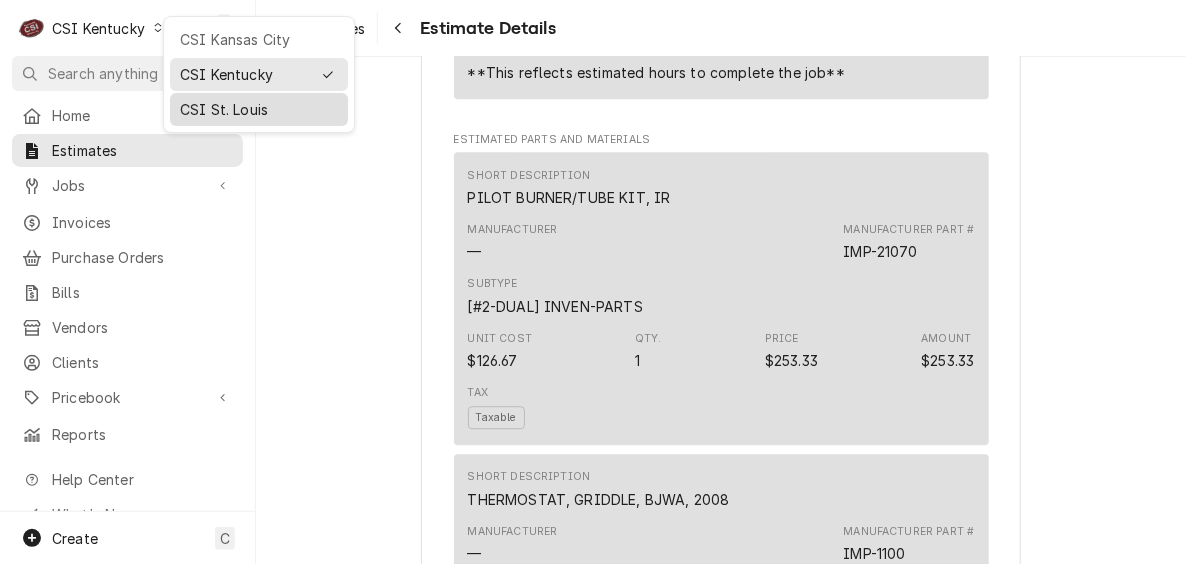 click on "CSI St. Louis" at bounding box center (259, 109) 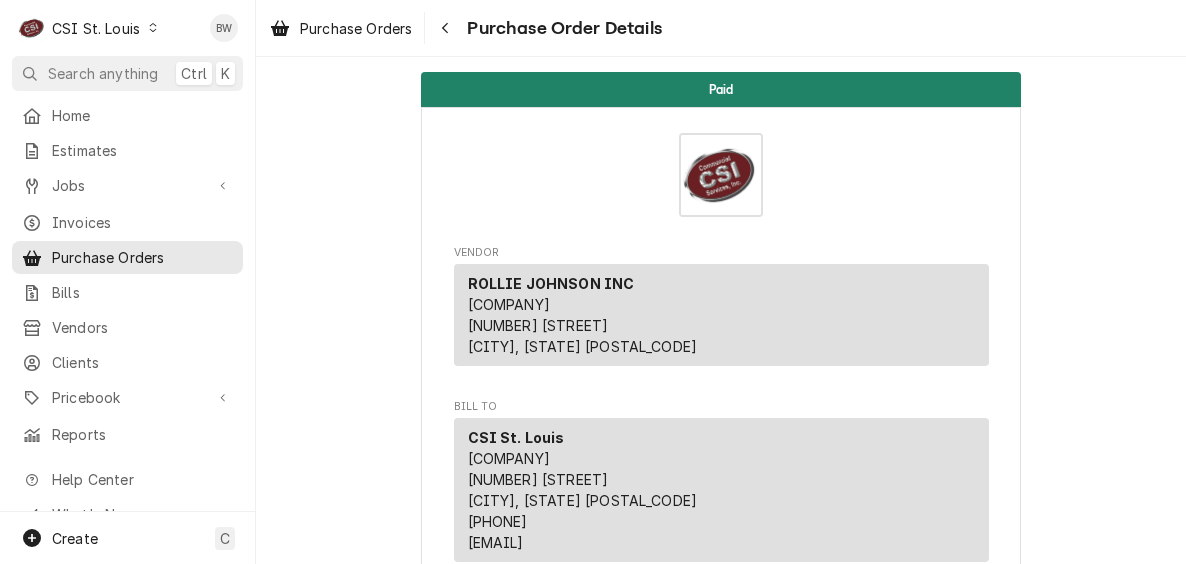scroll, scrollTop: 0, scrollLeft: 0, axis: both 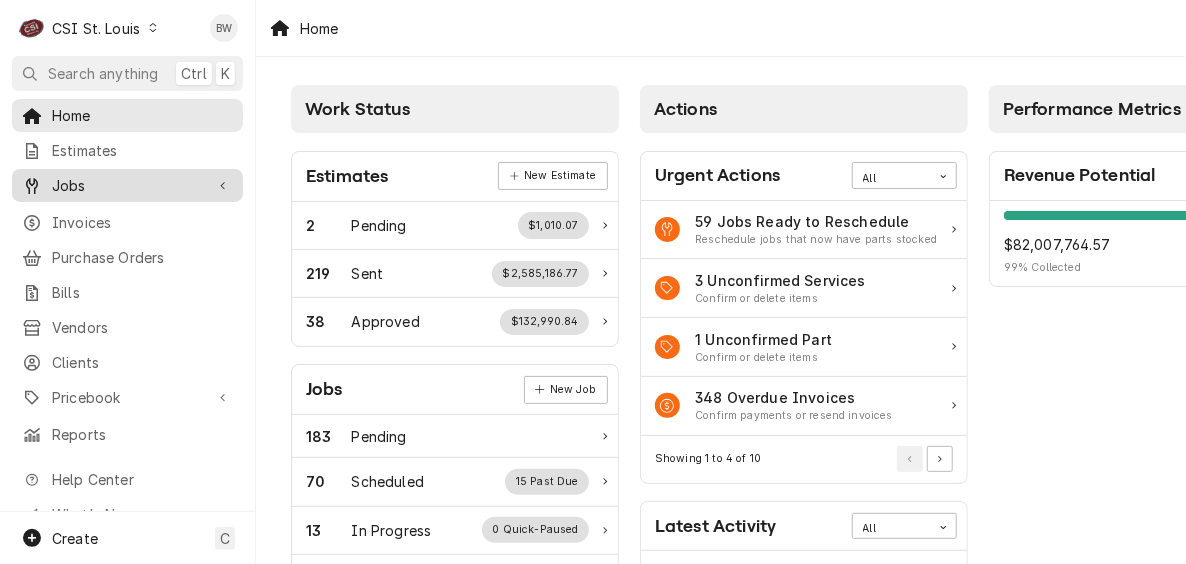 click on "Jobs" at bounding box center [127, 185] 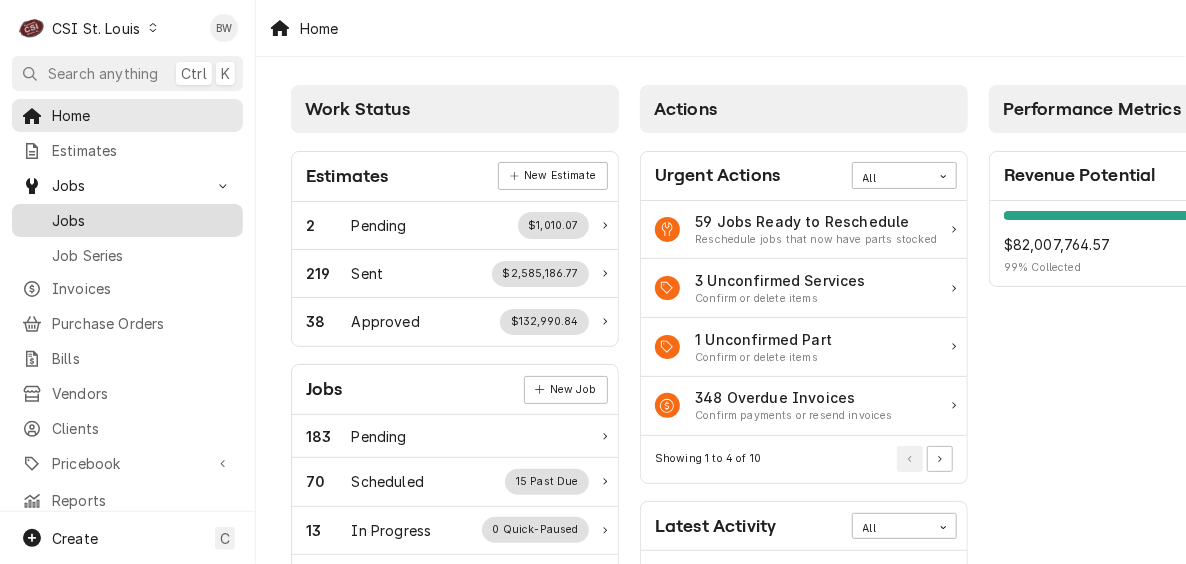 click on "Jobs" at bounding box center [142, 220] 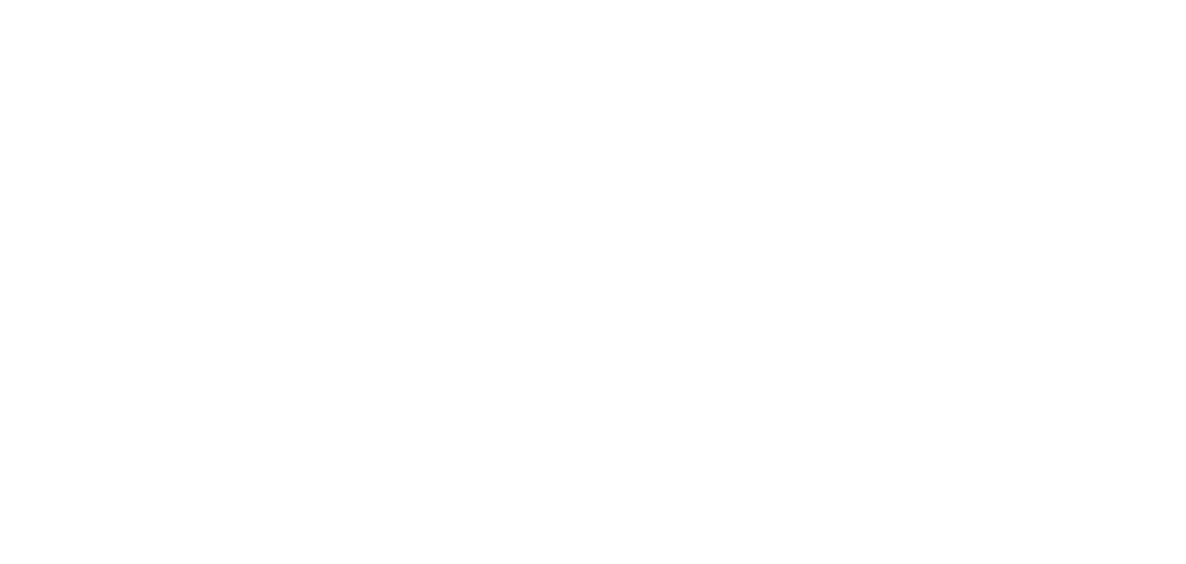 scroll, scrollTop: 0, scrollLeft: 0, axis: both 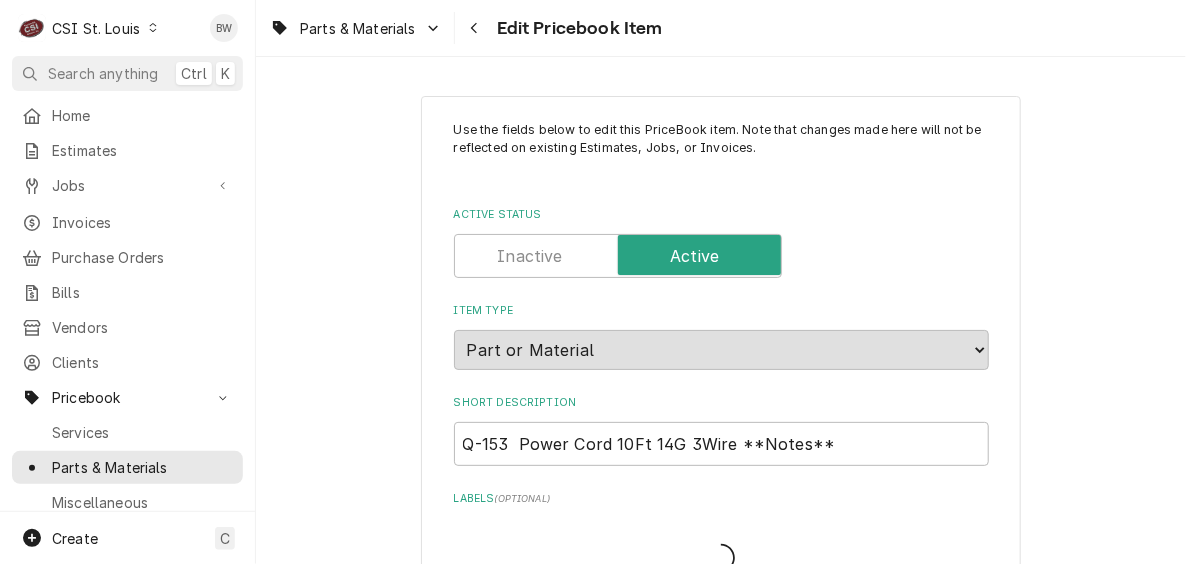type on "x" 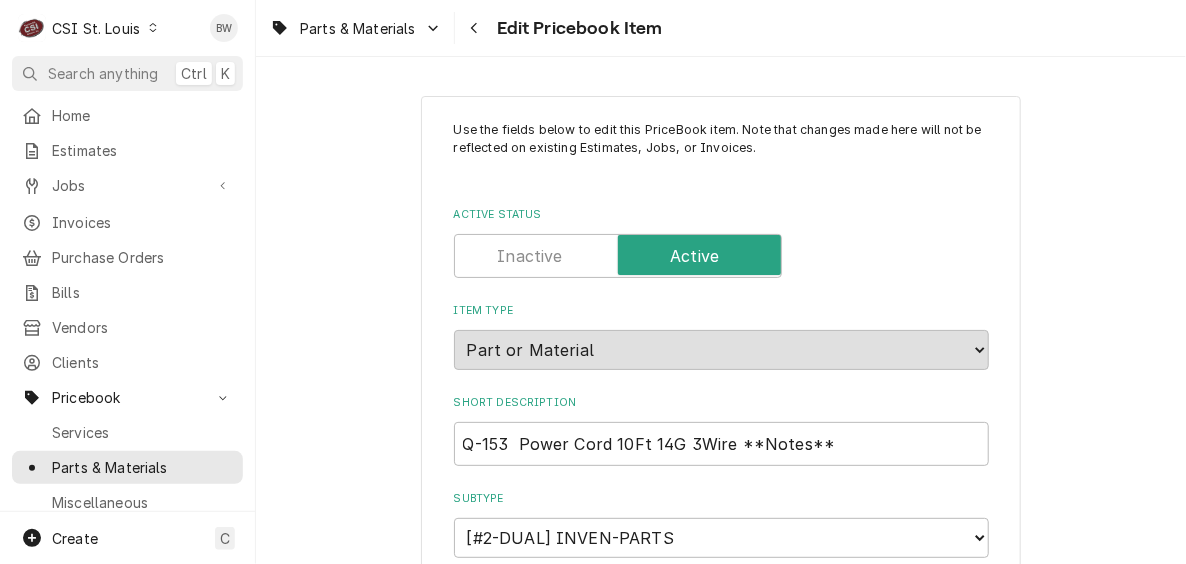 click on "Parts & Materials   Edit Pricebook Item" at bounding box center (721, 28) 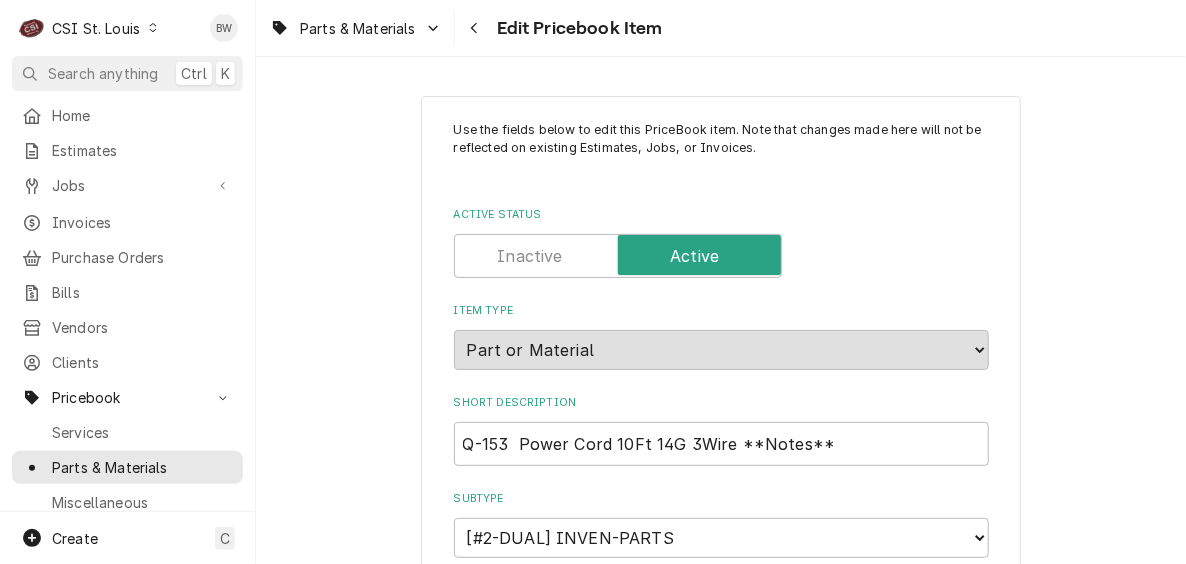 scroll, scrollTop: 15979, scrollLeft: 0, axis: vertical 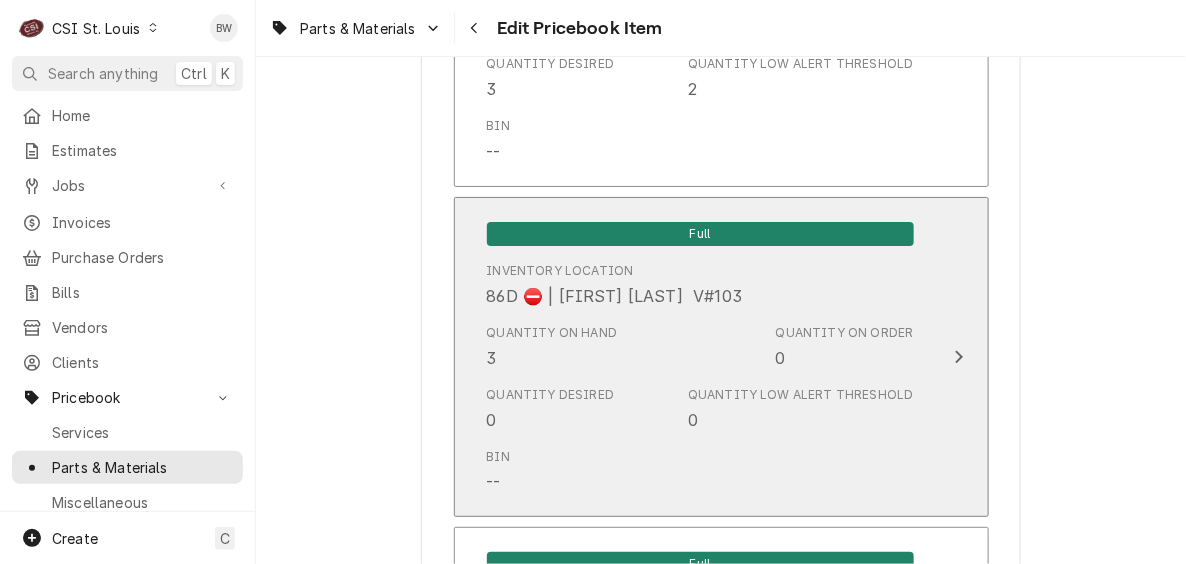 click on "Quantity on Hand 3" at bounding box center (552, 347) 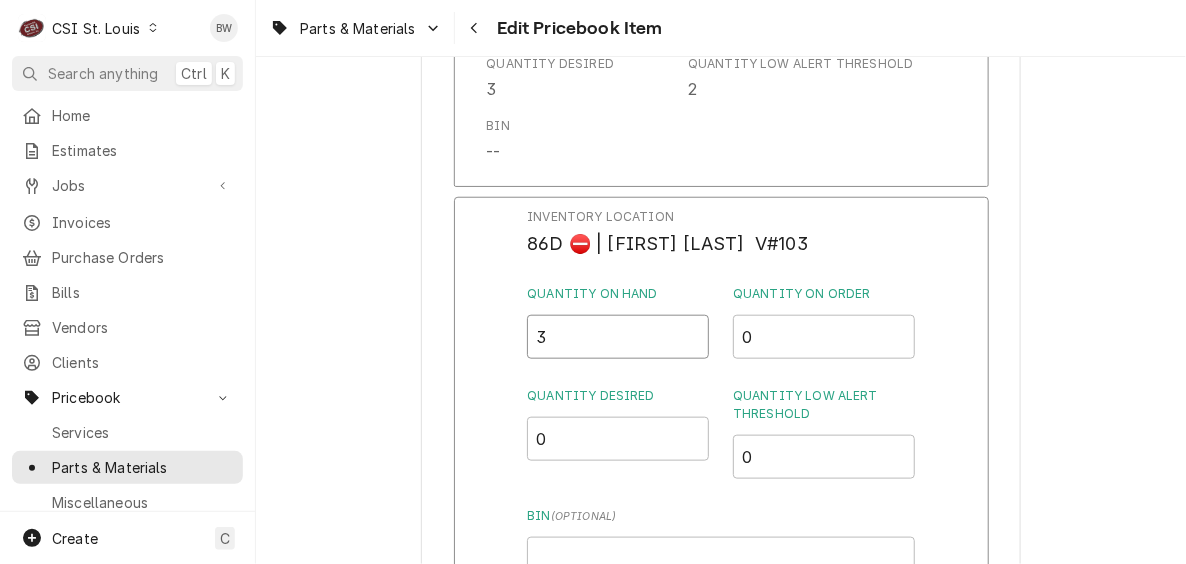 drag, startPoint x: 552, startPoint y: 357, endPoint x: 536, endPoint y: 357, distance: 16 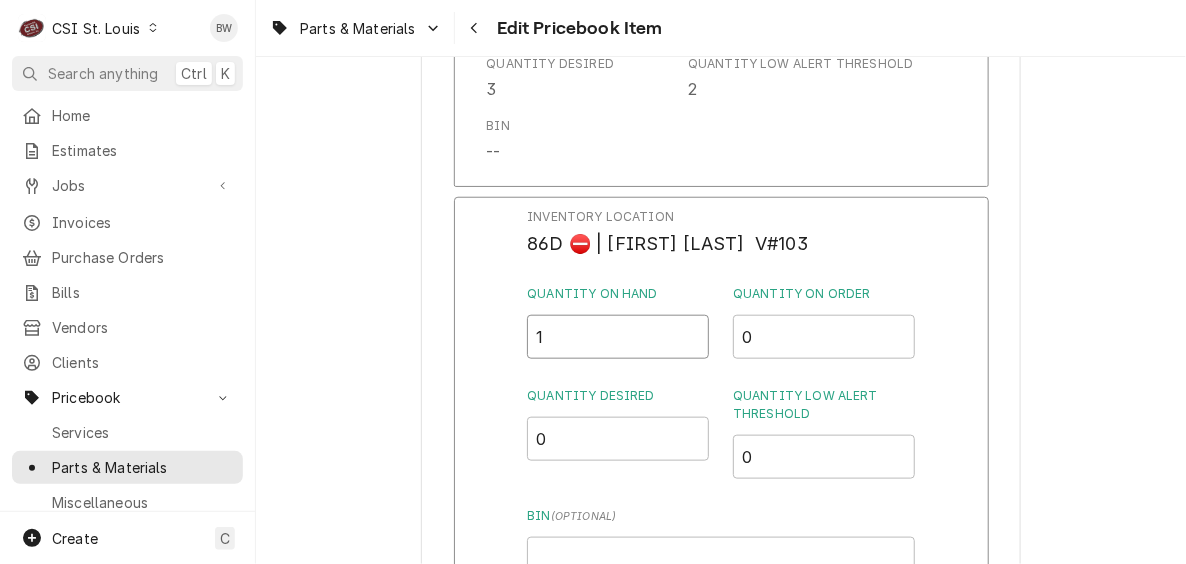 type on "1" 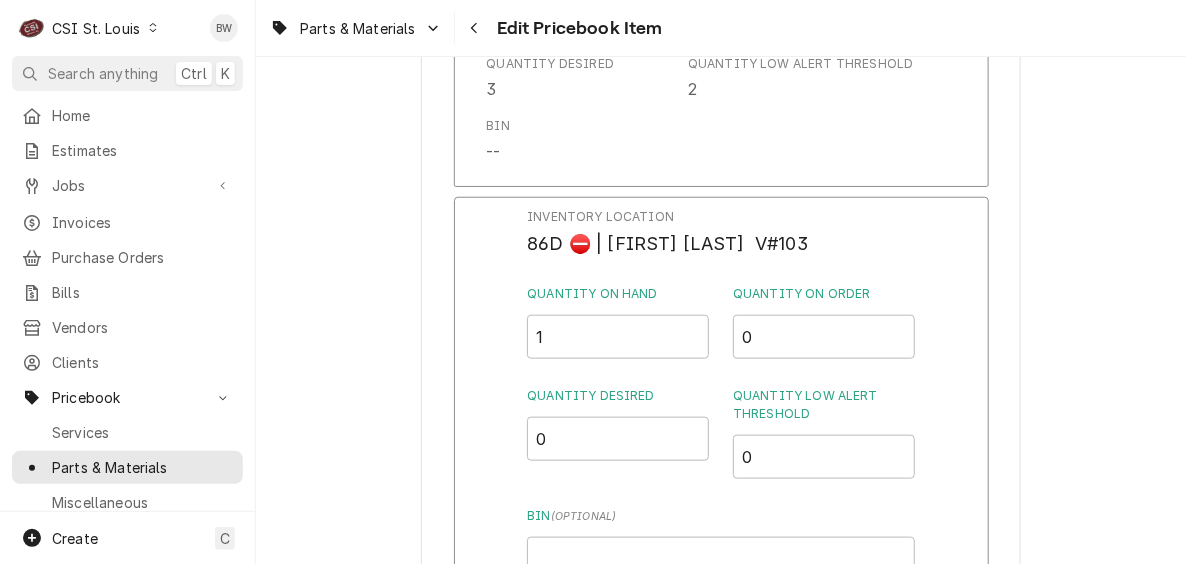 click on "Inventory Location 86D ⛔️ | RICH VESTAL  V#103 Quantity on Hand 1 Quantity on Order 0 Quantity Desired 0 Quantity Low Alert Threshold 0 Bin  ( optional ) Save Cancel Edits" at bounding box center (721, 457) 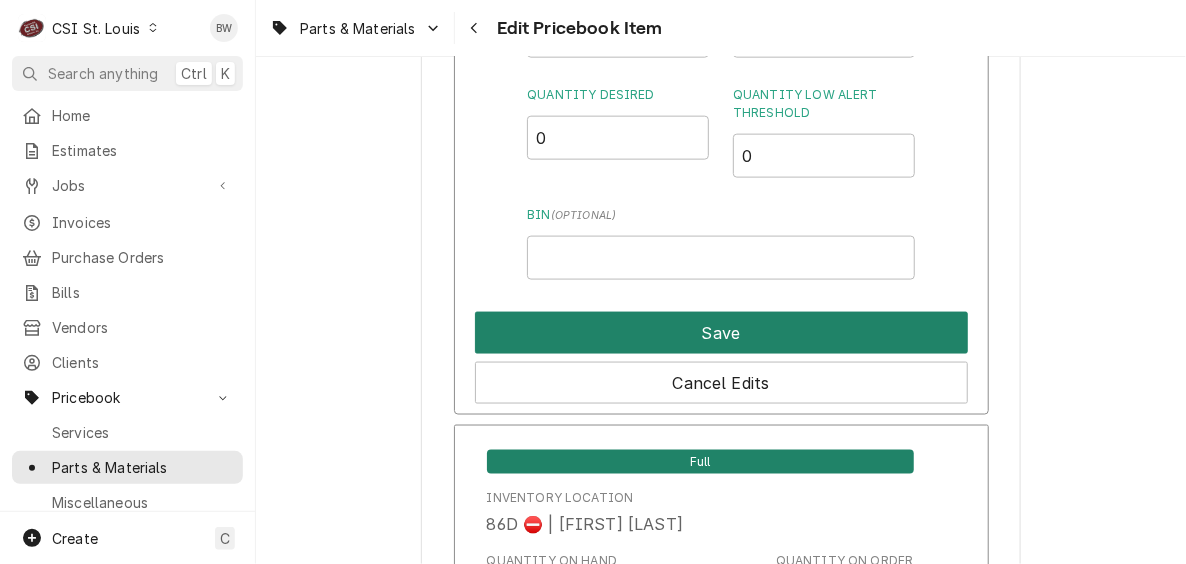 click on "Save" at bounding box center [721, 333] 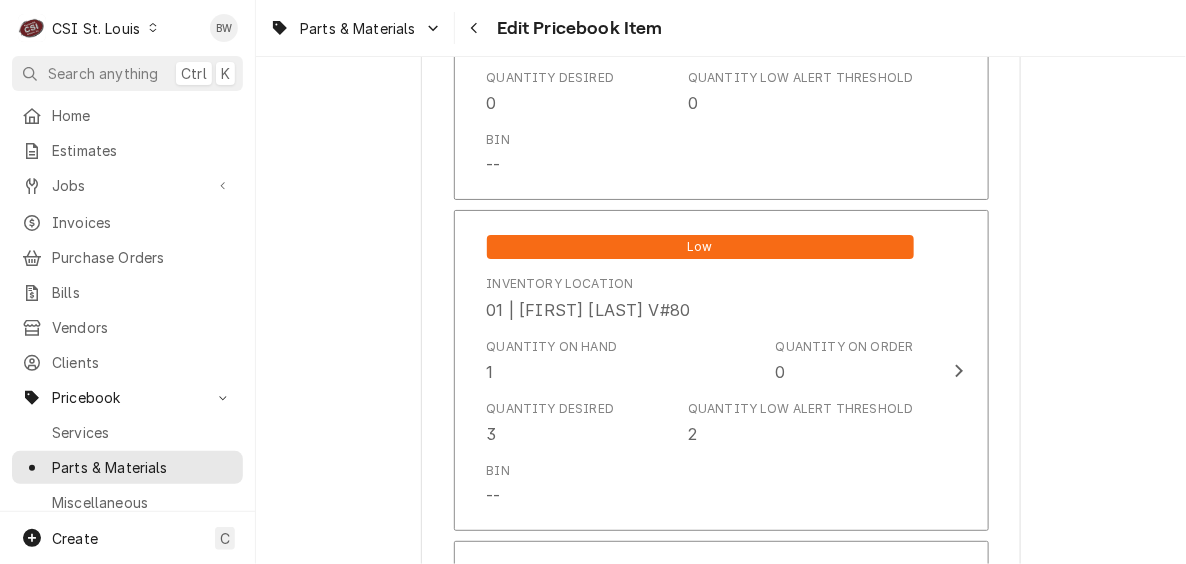 scroll, scrollTop: 4720, scrollLeft: 0, axis: vertical 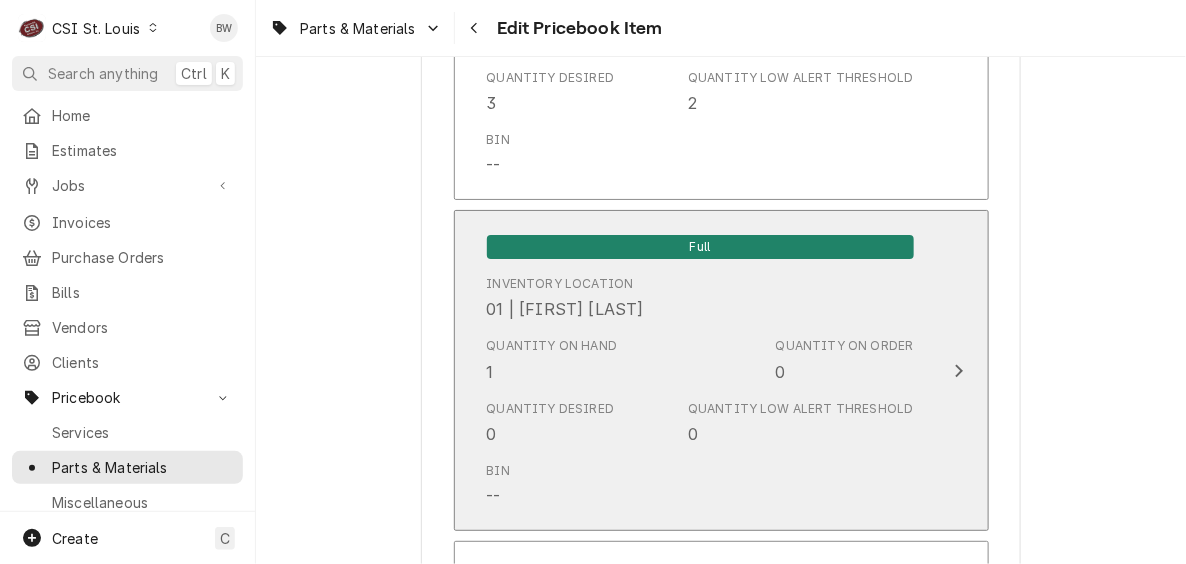 click on "Quantity on Hand 1" at bounding box center (552, 360) 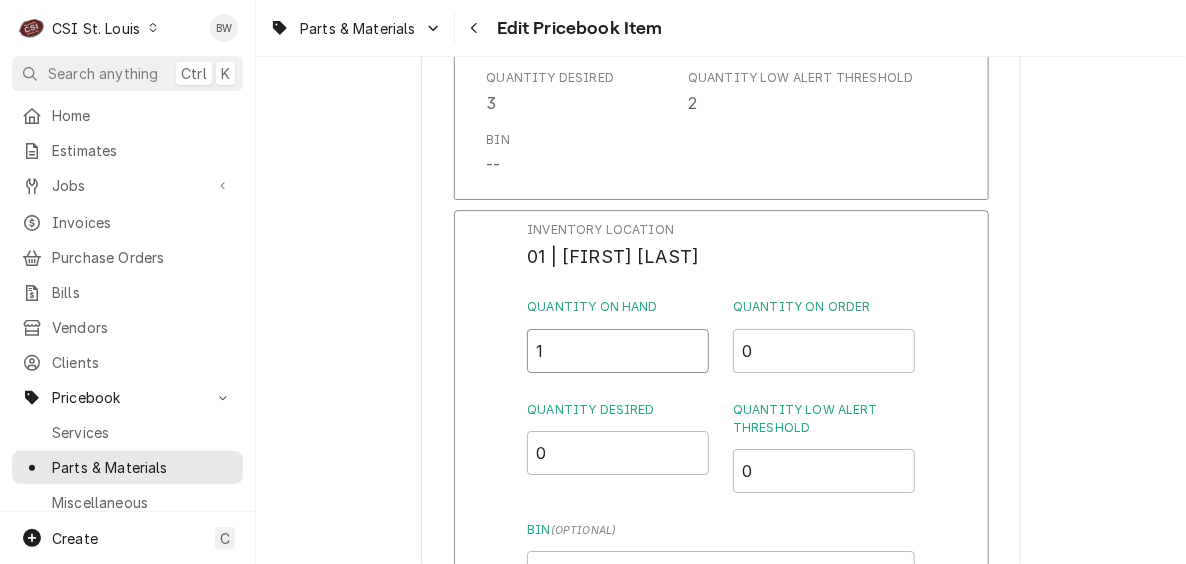 drag, startPoint x: 547, startPoint y: 356, endPoint x: 535, endPoint y: 357, distance: 12.0415945 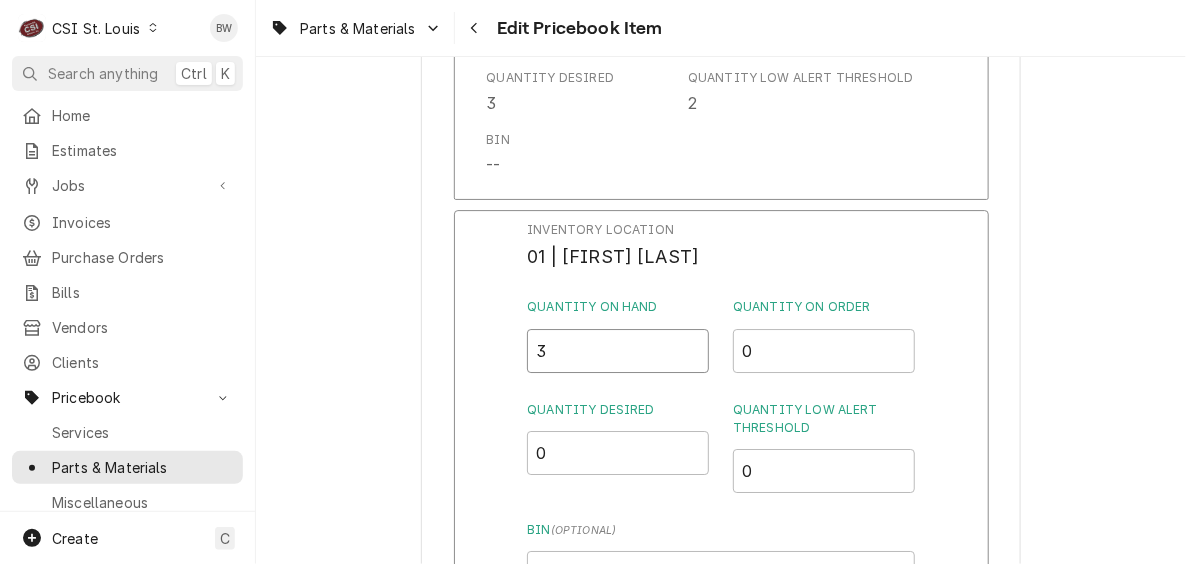 type on "3" 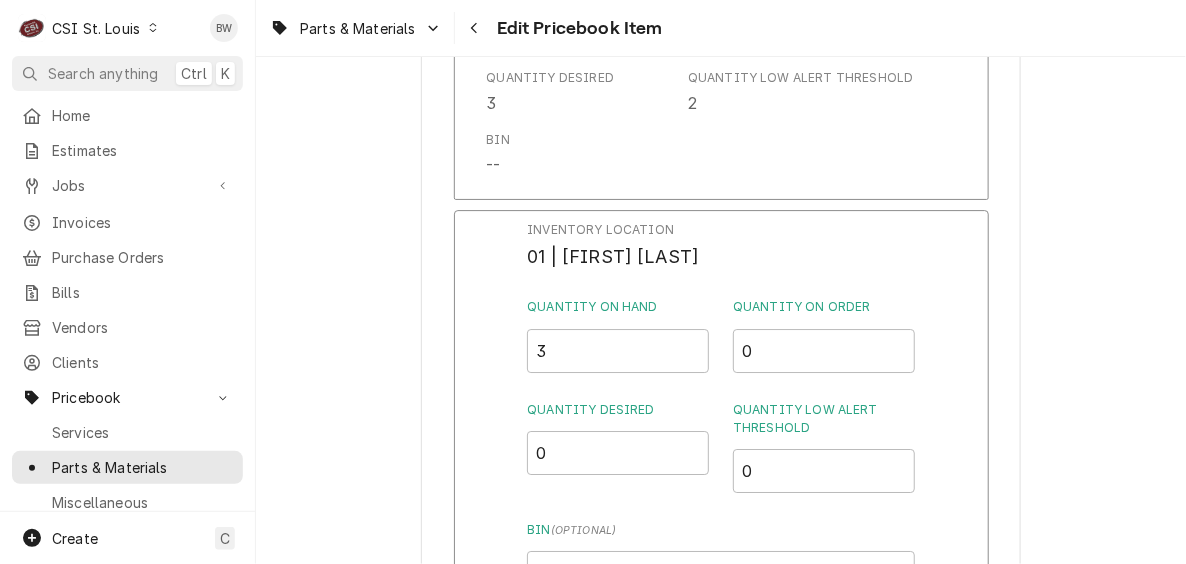 click on "Inventory Location 01 | KEVIN JORDAN Quantity on Hand 3 Quantity on Order 0 Quantity Desired 0 Quantity Low Alert Threshold 0 Bin  ( optional ) Save Cancel Edits" at bounding box center (721, 470) 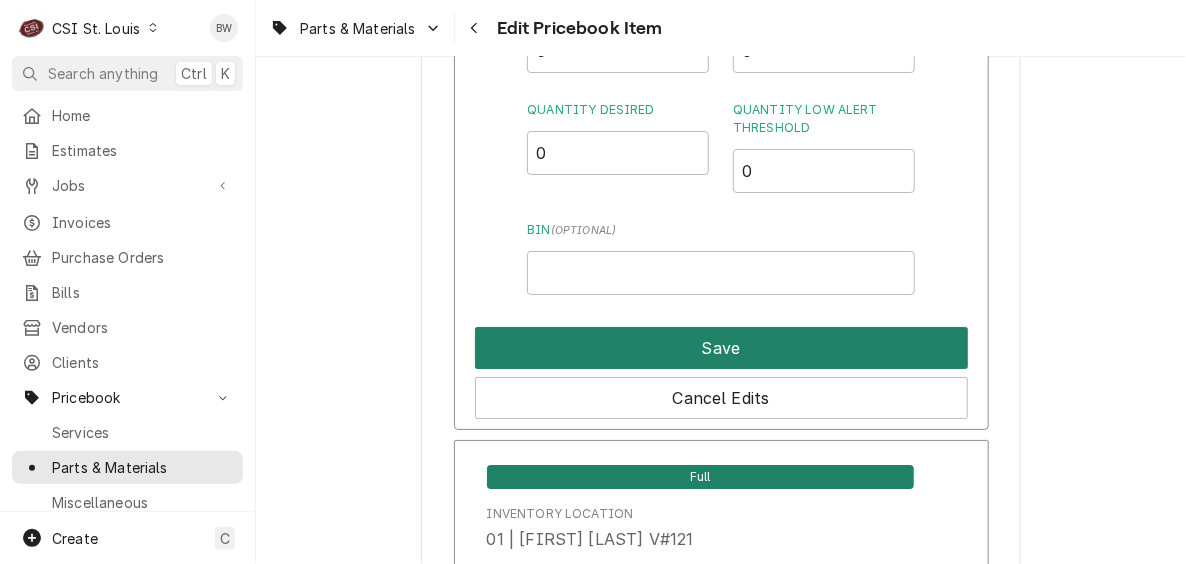 click on "Save" at bounding box center (721, 348) 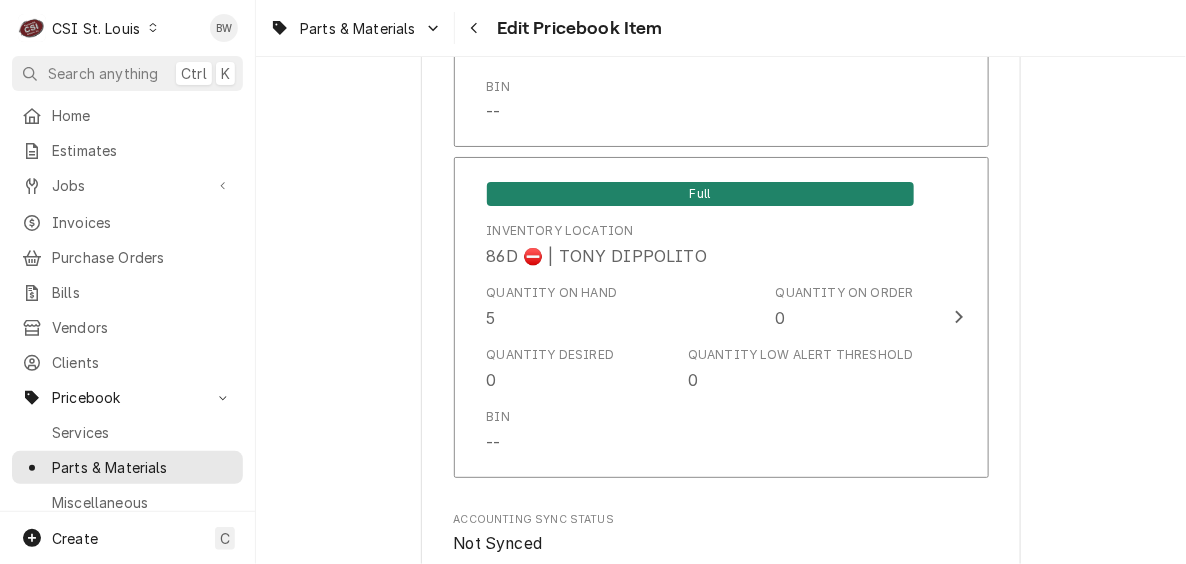 scroll, scrollTop: 17379, scrollLeft: 0, axis: vertical 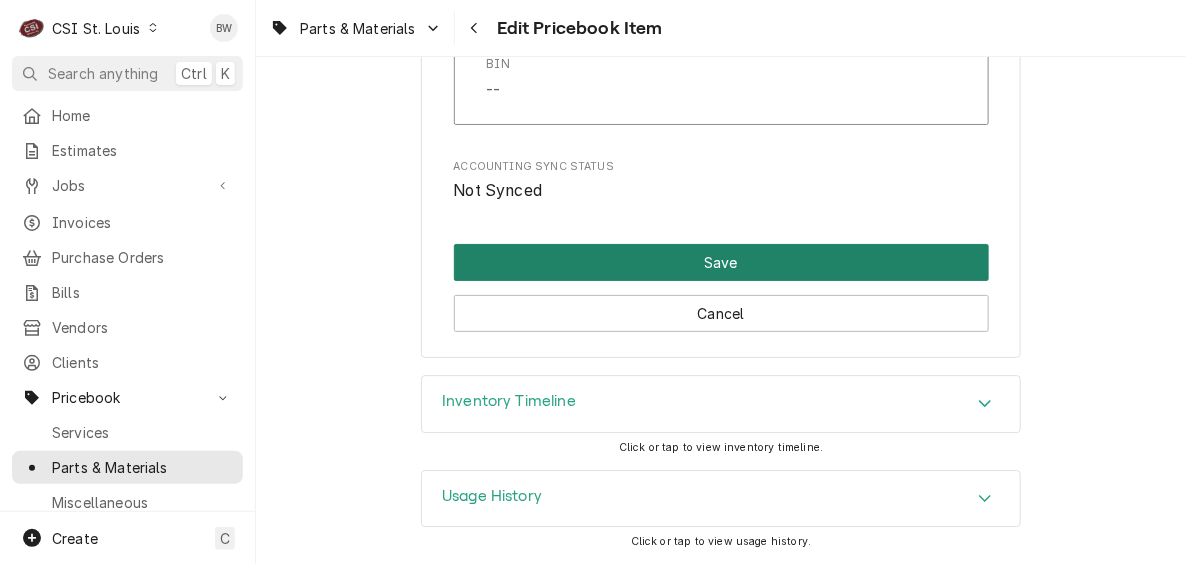 click on "Save" at bounding box center (721, 262) 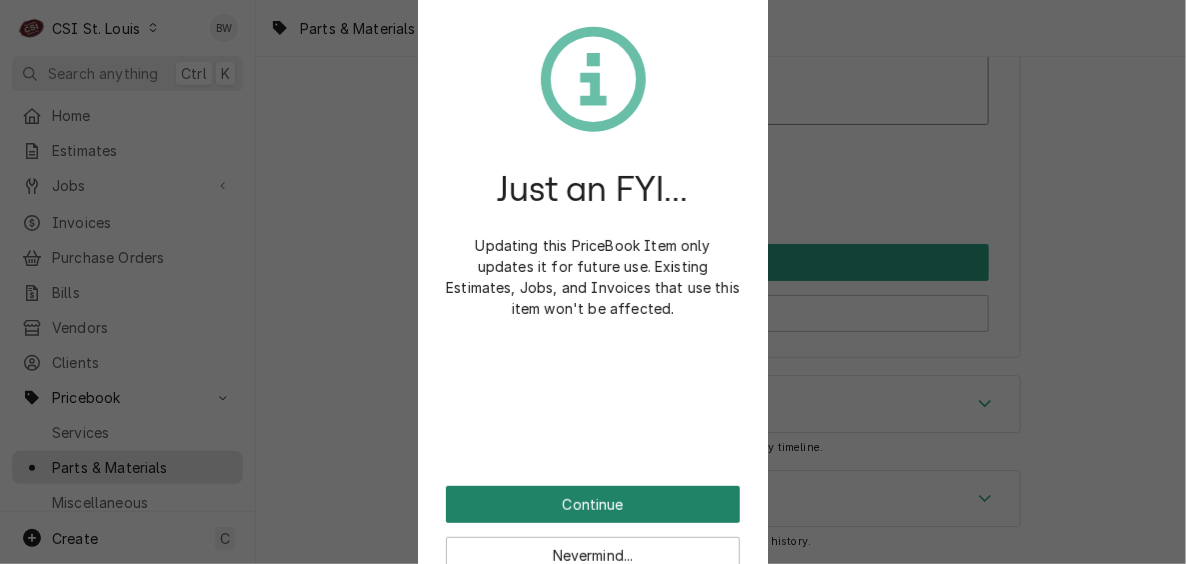 click on "Continue" at bounding box center [593, 504] 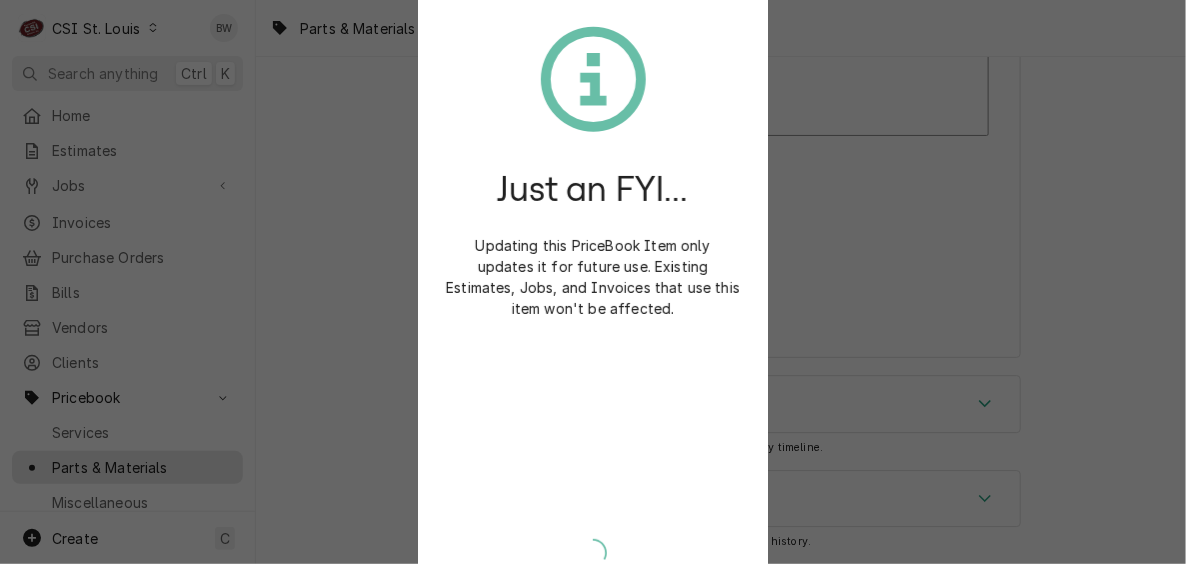 scroll, scrollTop: 17367, scrollLeft: 0, axis: vertical 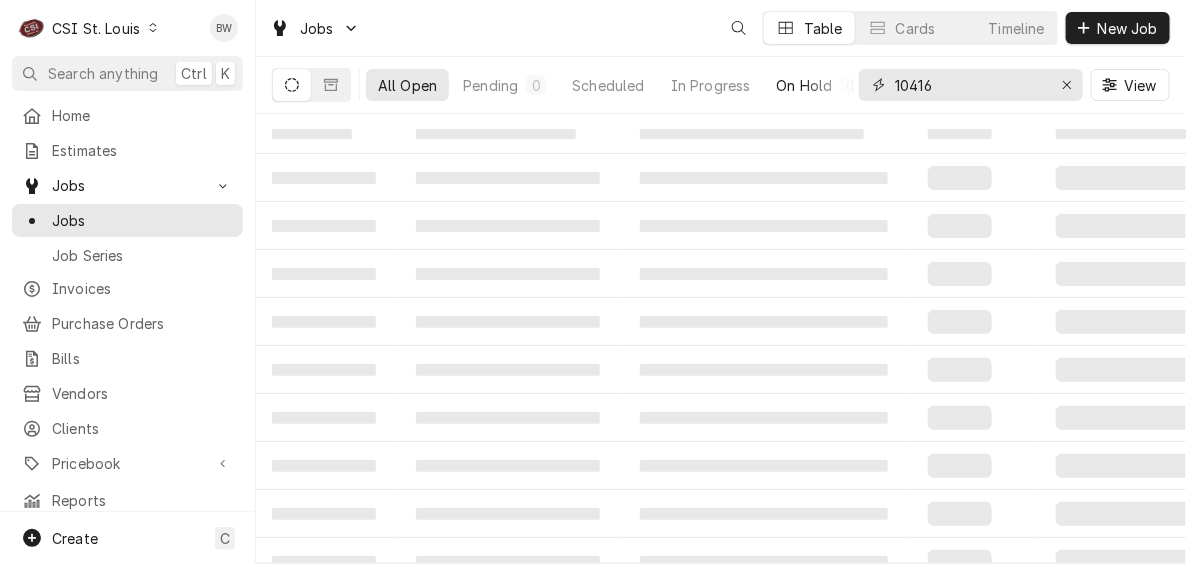 drag, startPoint x: 961, startPoint y: 87, endPoint x: 837, endPoint y: 93, distance: 124.14507 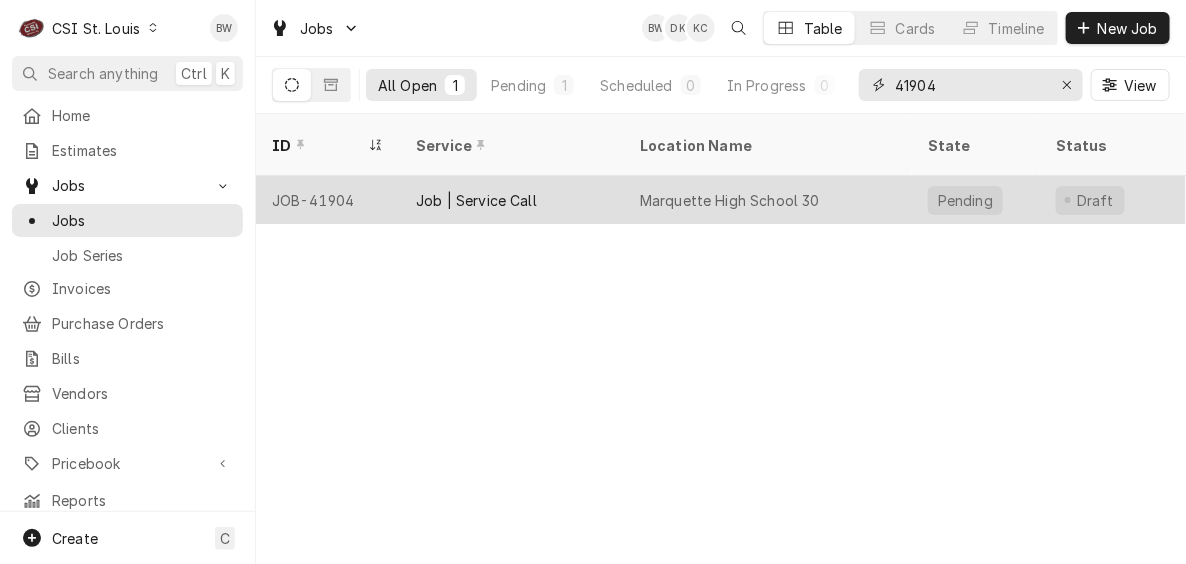 type on "41904" 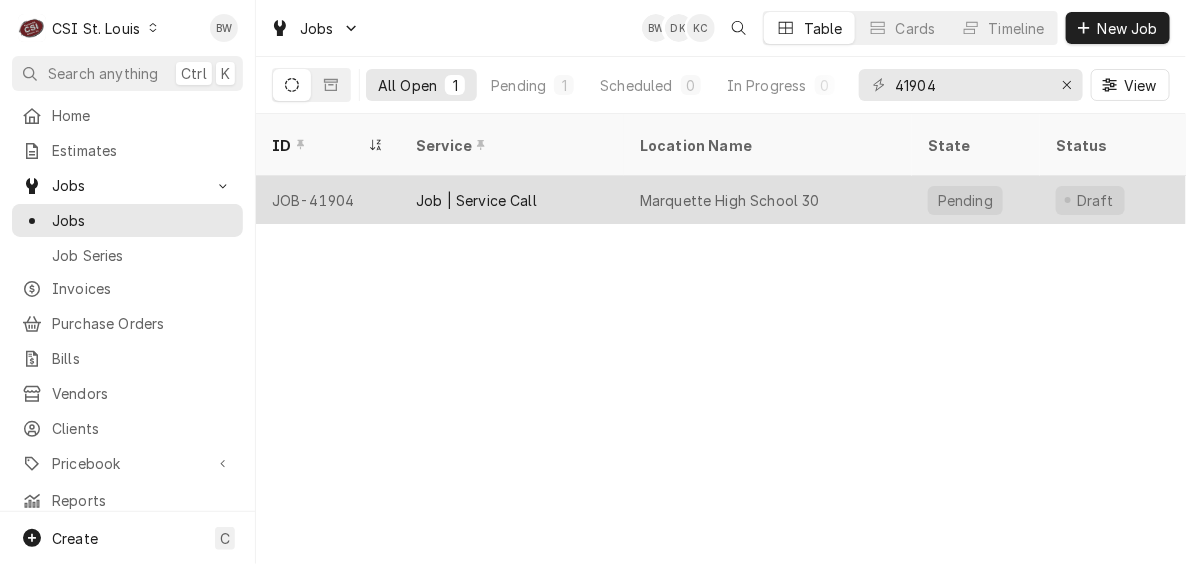 click on "JOB-41904" at bounding box center [328, 200] 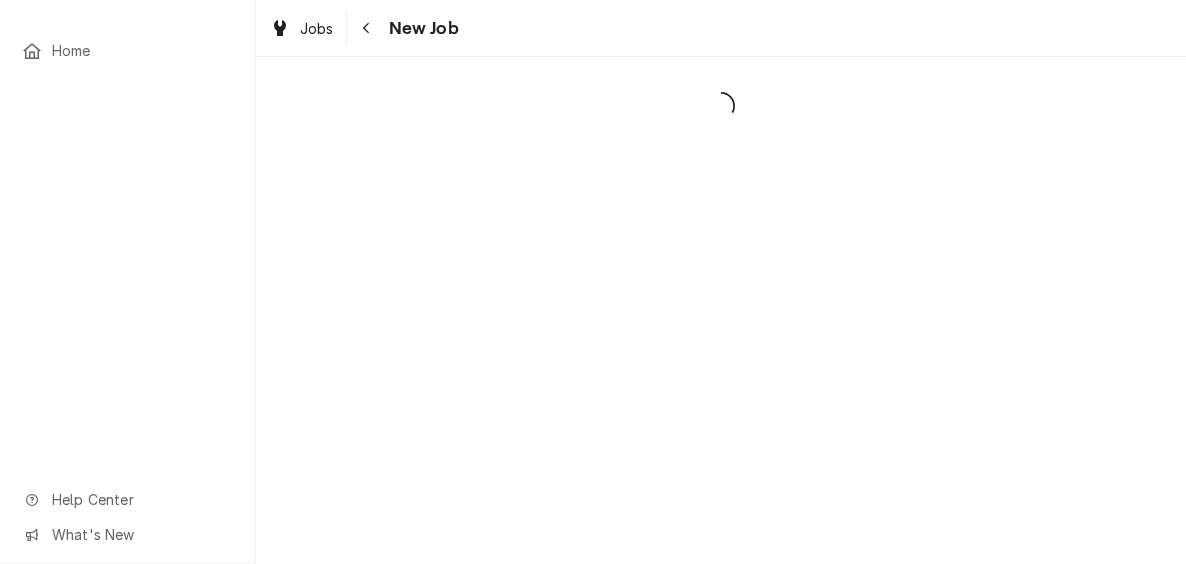 scroll, scrollTop: 0, scrollLeft: 0, axis: both 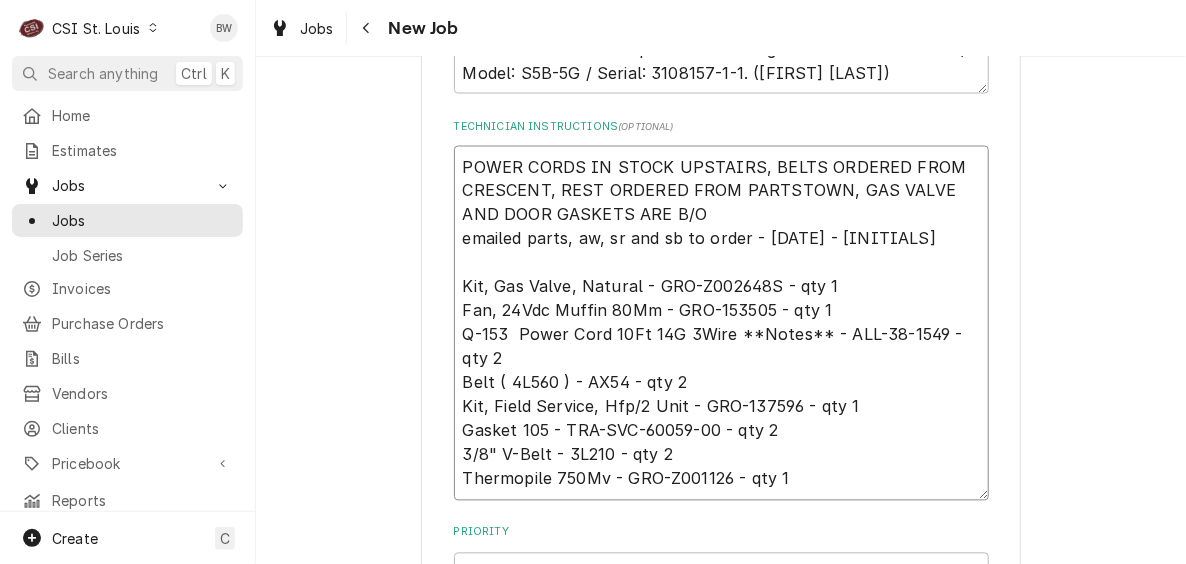 click on "POWER CORDS IN STOCK UPSTAIRS, BELTS ORDERED FROM CRESCENT, REST ORDERED FROM PARTSTOWN, GAS VALVE AND DOOR GASKETS ARE B/O
emailed parts, aw, sr and sb to order - [DATE] - [INITIALS]
Kit, Gas Valve, Natural - GRO-Z002648S - qty 1
Fan, 24Vdc Muffin 80Mm - GRO-153505 - qty 1
Q-153  Power Cord 10Ft 14G 3Wire **Notes** - ALL-38-1549 - qty 2
Belt ( 4L560 ) - AX54 - qty 2
Kit, Field Service, Hfp/2 Unit - GRO-137596 - qty 1
Gasket 105 - TRA-SVC-60059-00 - qty 2
3/8" V-Belt - 3L210 - qty 2
Thermopile 750Mv - GRO-Z001126 - qty 1" at bounding box center [721, 323] 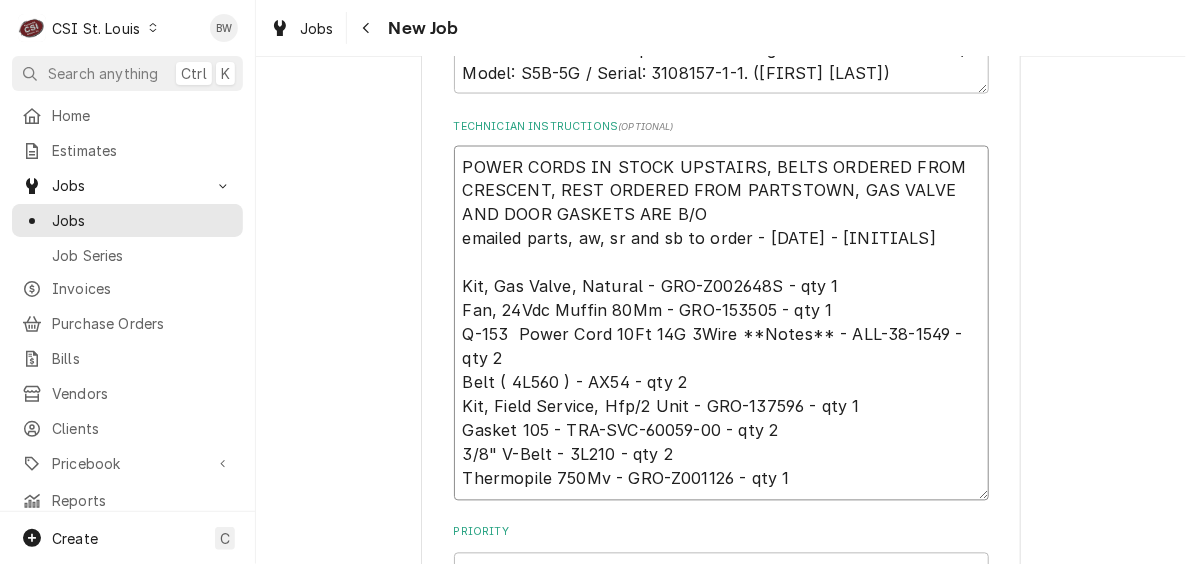type on "x" 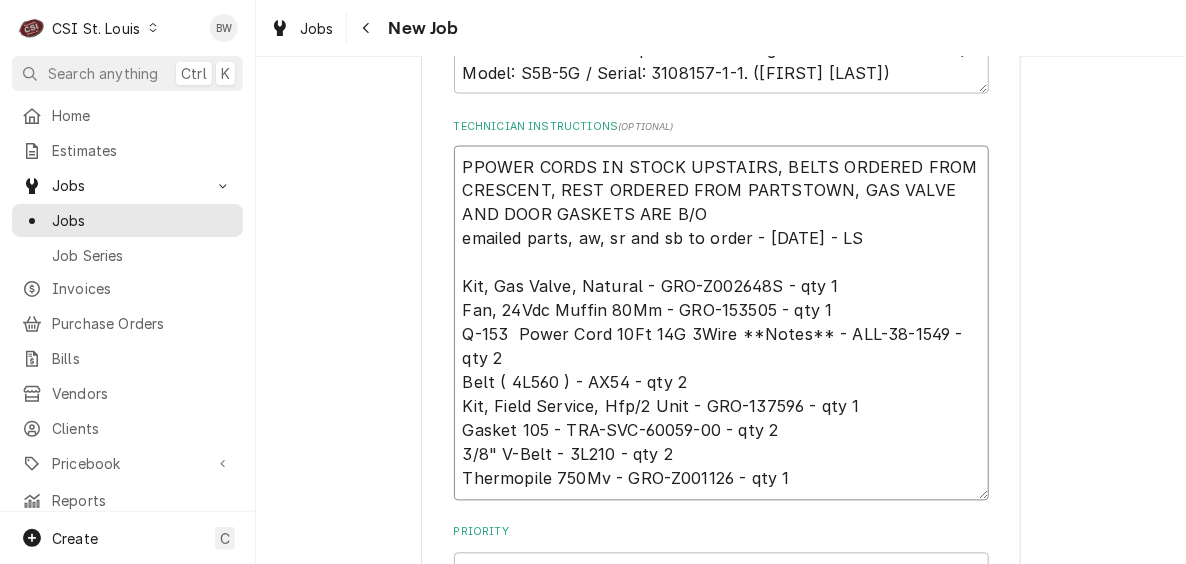 type on "x" 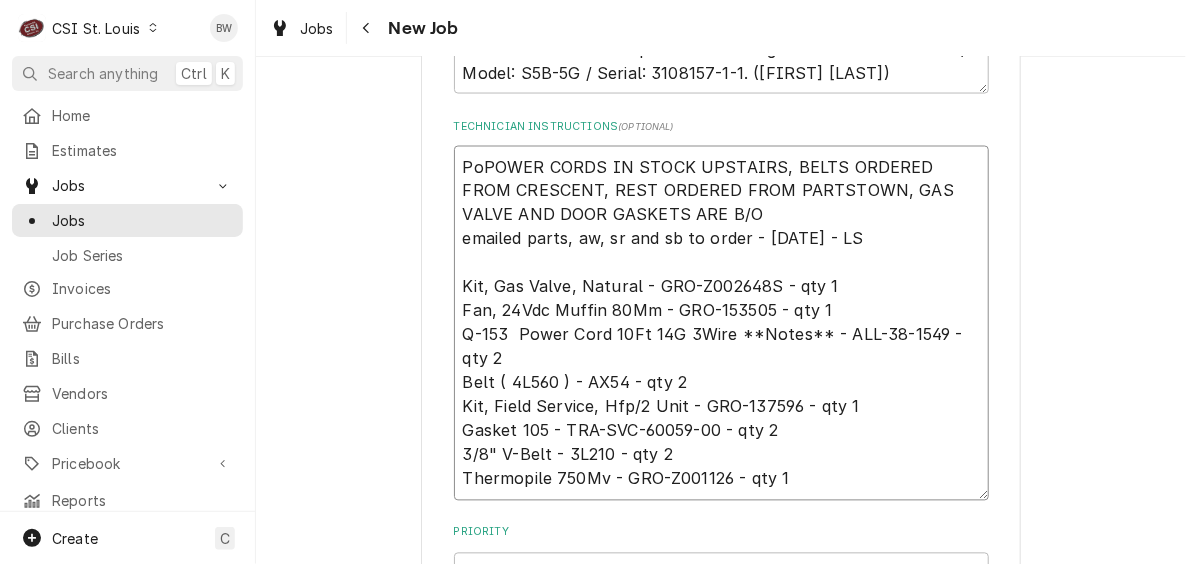type on "x" 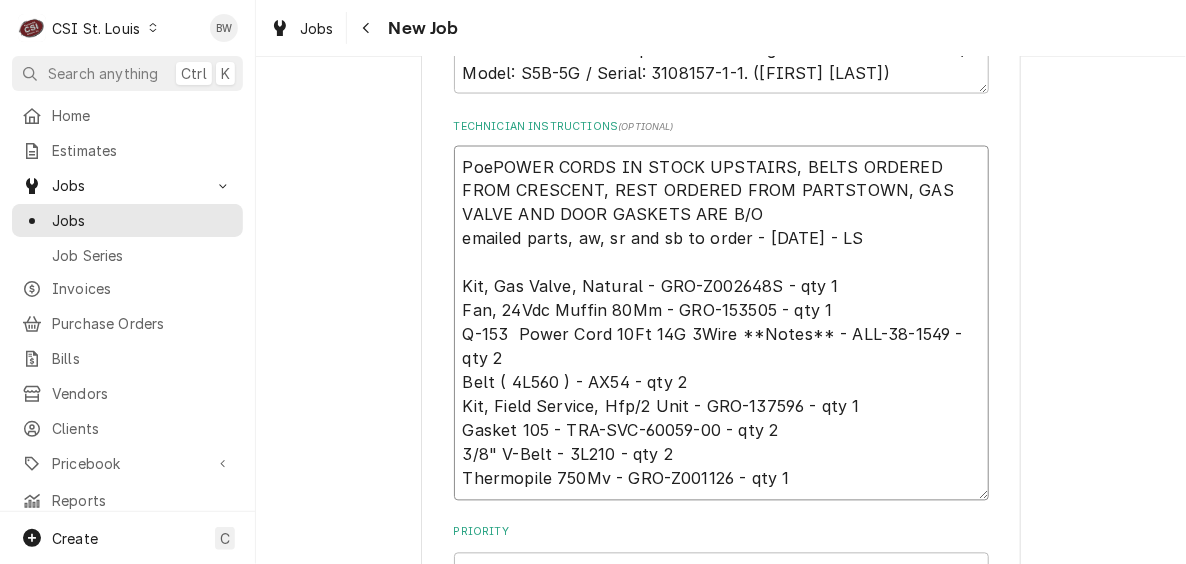 type on "x" 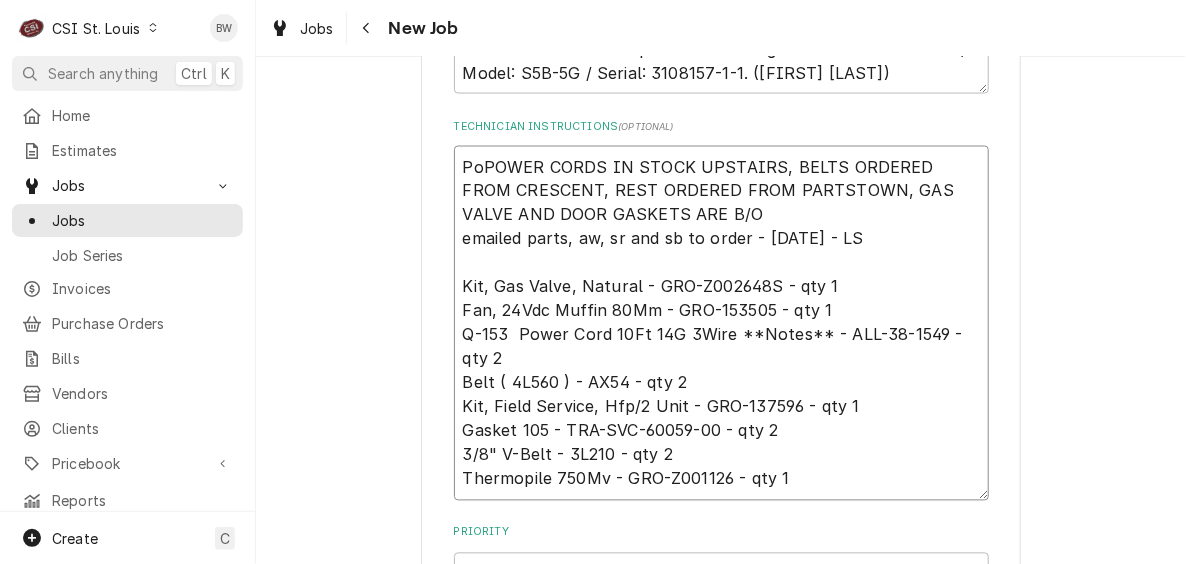 type on "x" 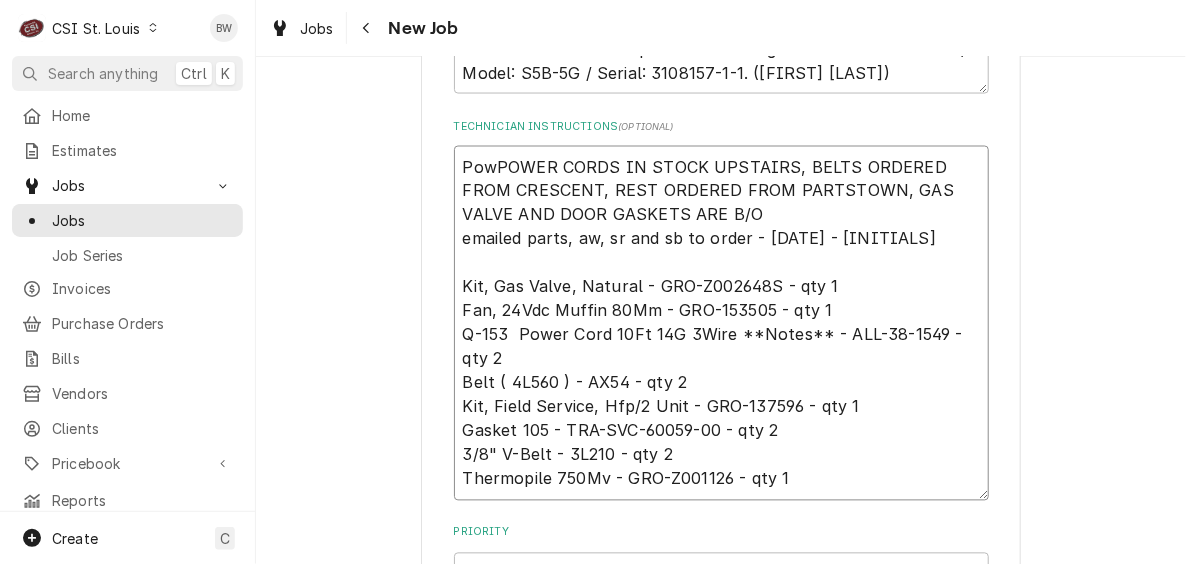 type on "x" 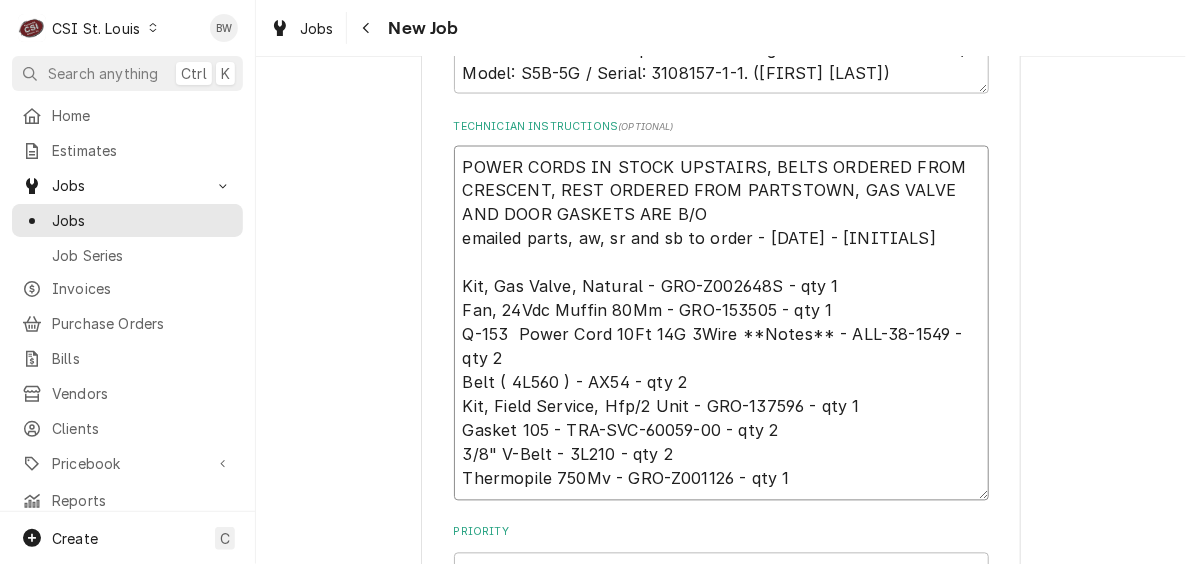 type on "PowerPOWER CORDS IN STOCK UPSTAIRS, BELTS ORDERED FROM CRESCENT, REST ORDERED FROM PARTSTOWN, GAS VALVE AND DOOR GASKETS ARE B/O
emailed parts, aw, sr and sb to order - [DATE] - LS
Kit, Gas Valve, Natural - GRO-Z002648S - qty 1
Fan, 24Vdc Muffin 80Mm - GRO-153505 - qty 1
Q-153  Power Cord 10Ft 14G 3Wire **Notes** - ALL-38-1549 - qty 2
Belt ( 4L560 ) - AX54 - qty 2
Kit, Field Service, Hfp/2 Unit - GRO-137596 - qty 1
Gasket 105 - TRA-SVC-60059-00 - qty 2
3/8" V-Belt - 3L210 - qty 2
Thermopile 750Mv - GRO-Z001126 - qty 1" 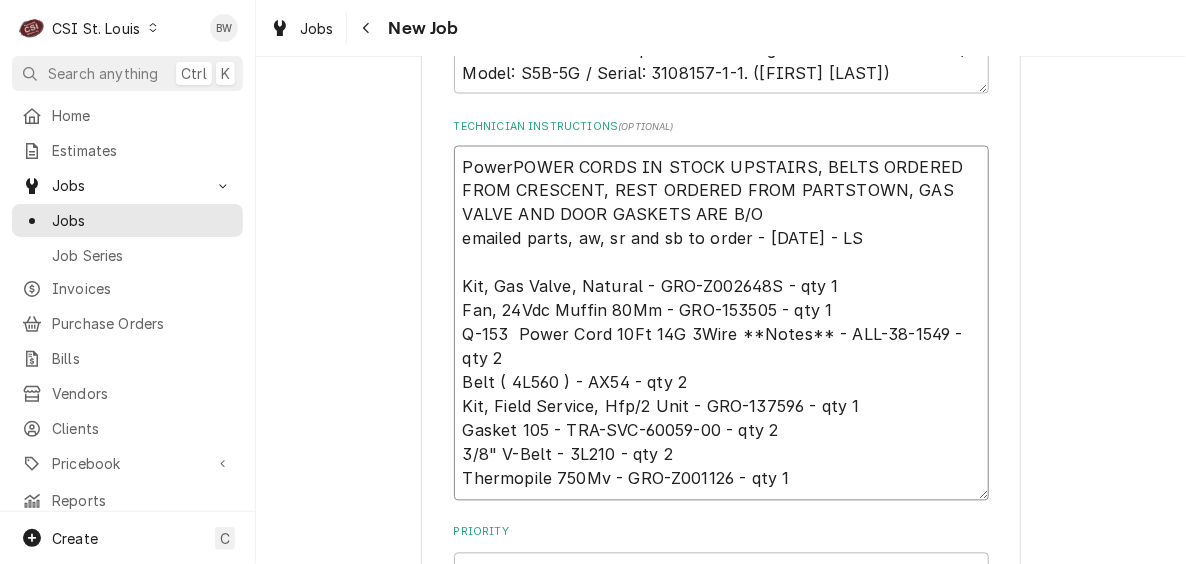 type on "x" 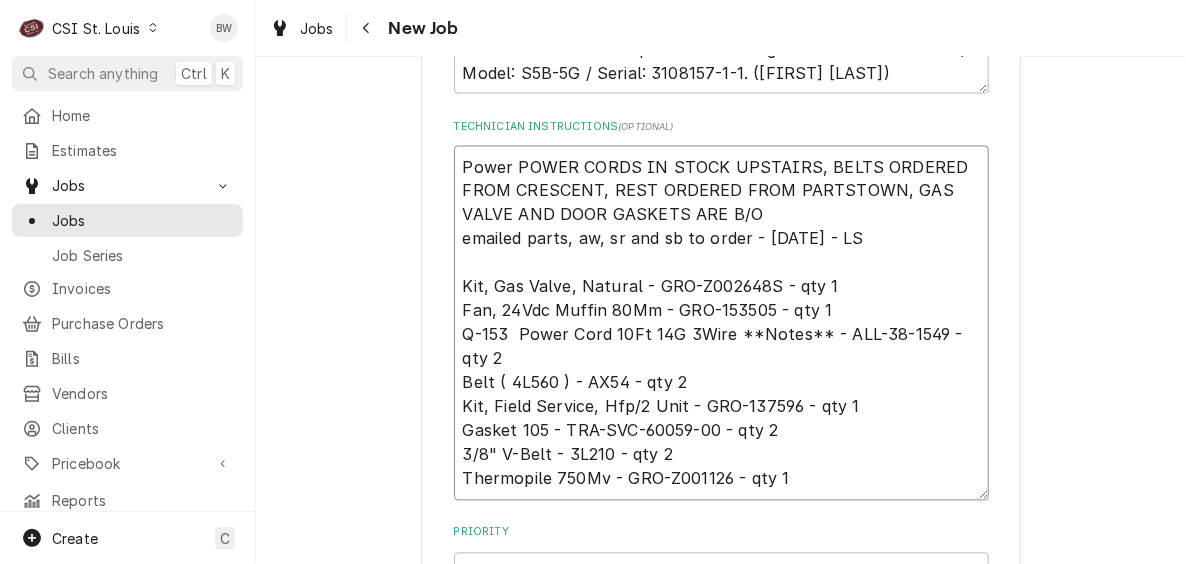 type on "x" 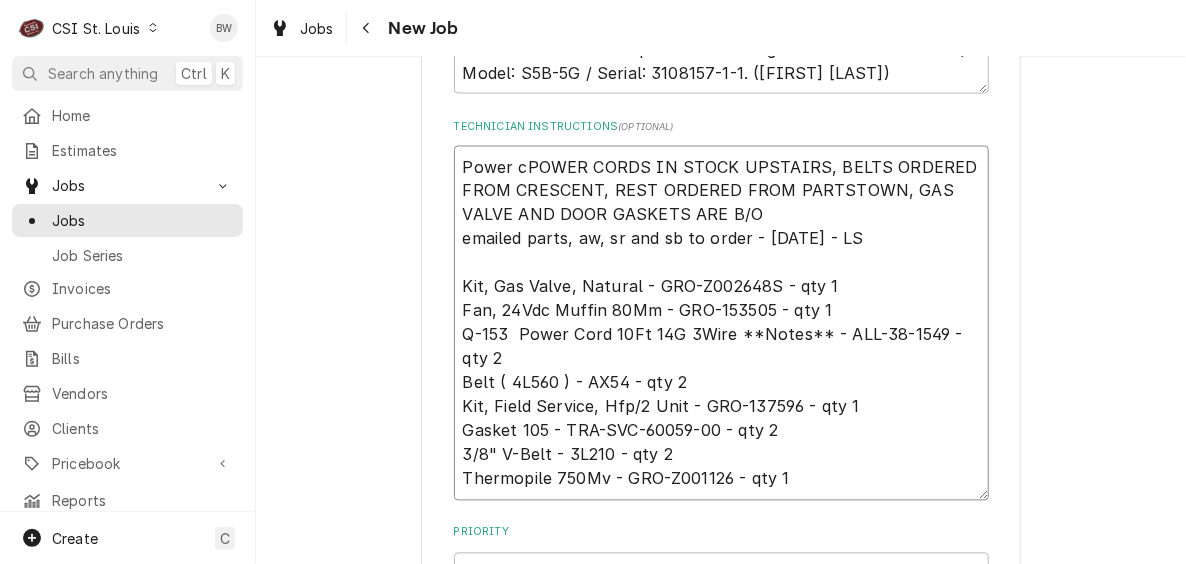 type on "x" 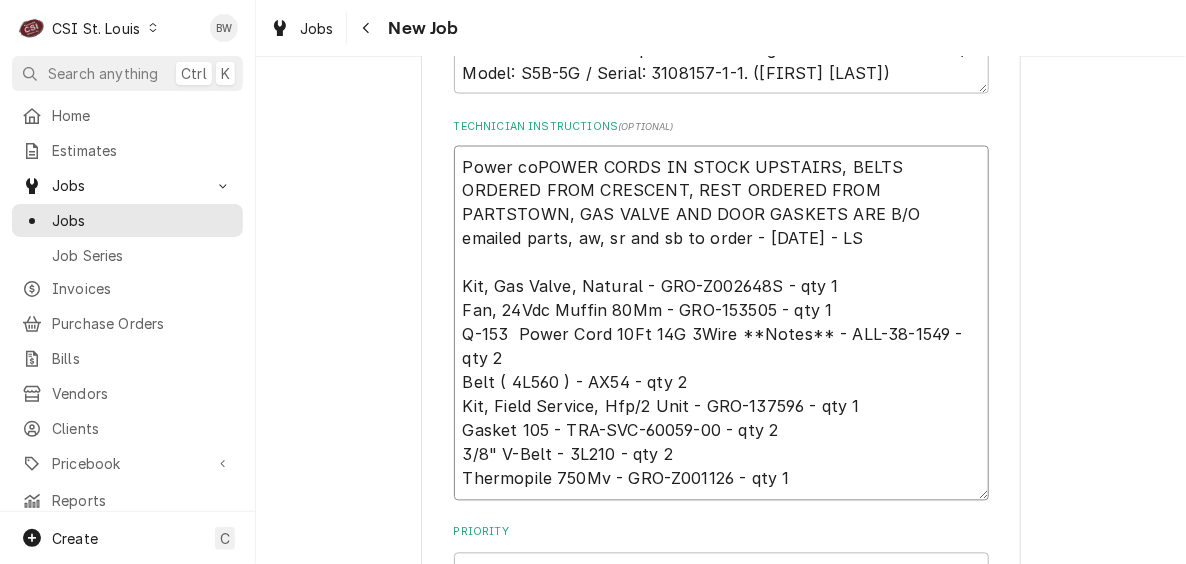 type on "x" 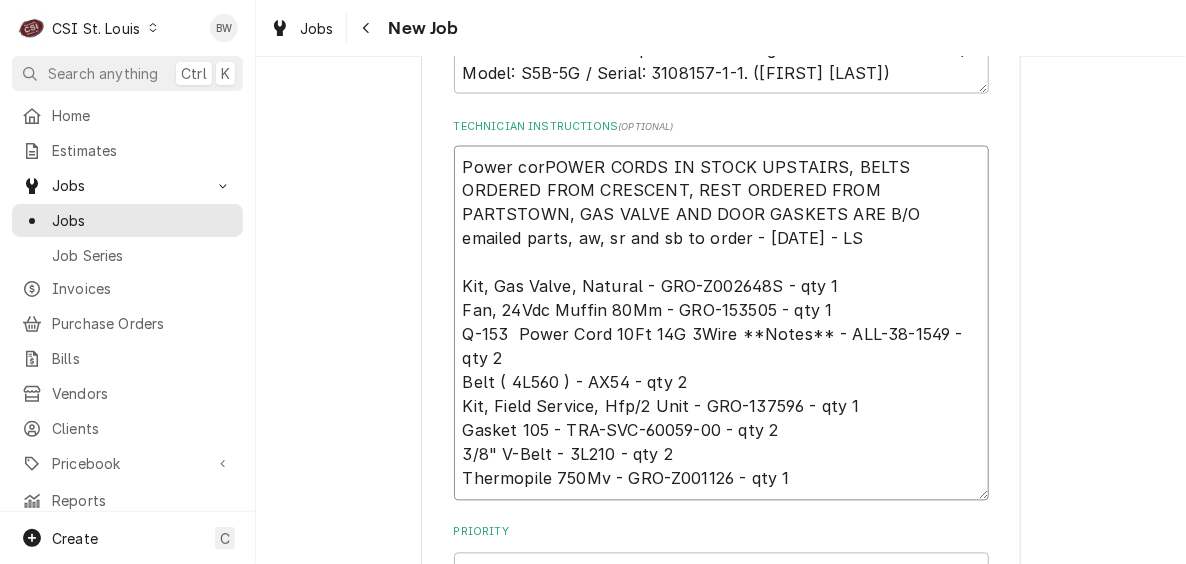 type on "x" 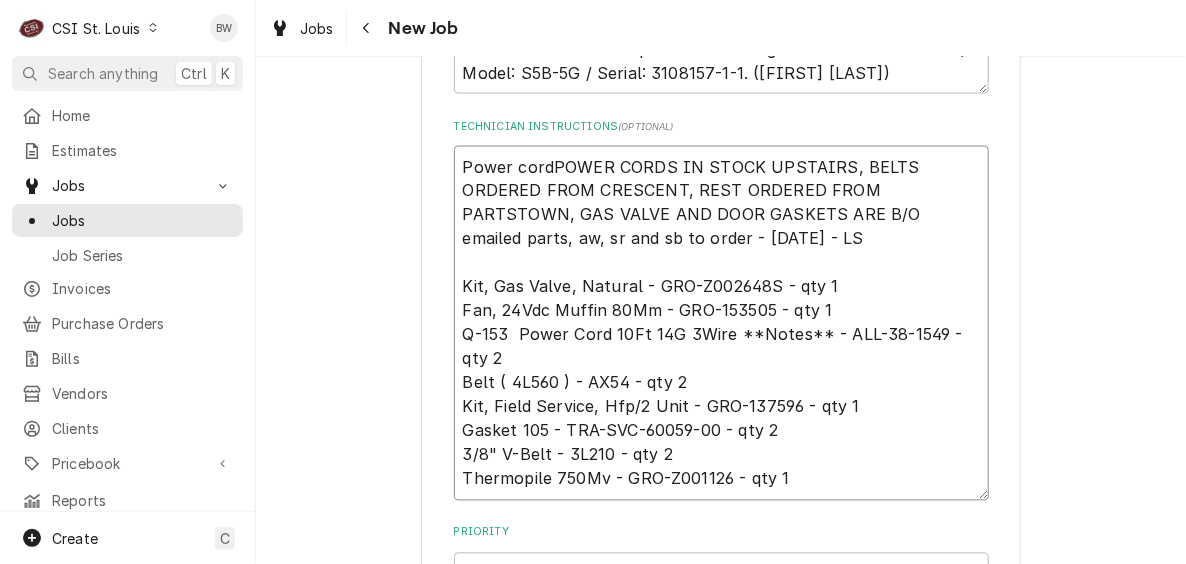 type on "x" 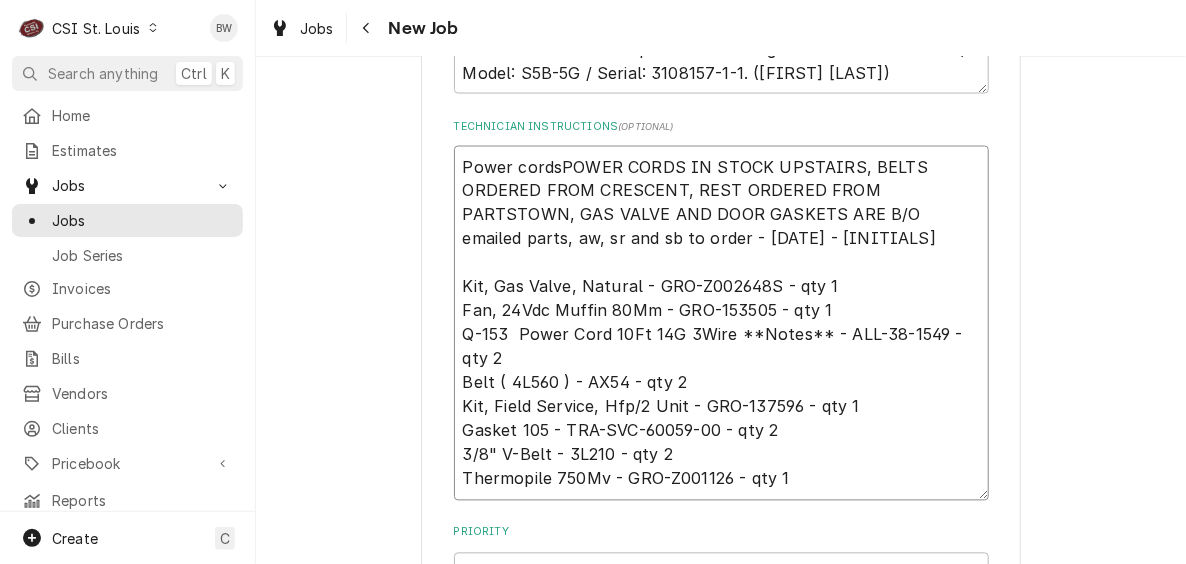 type on "x" 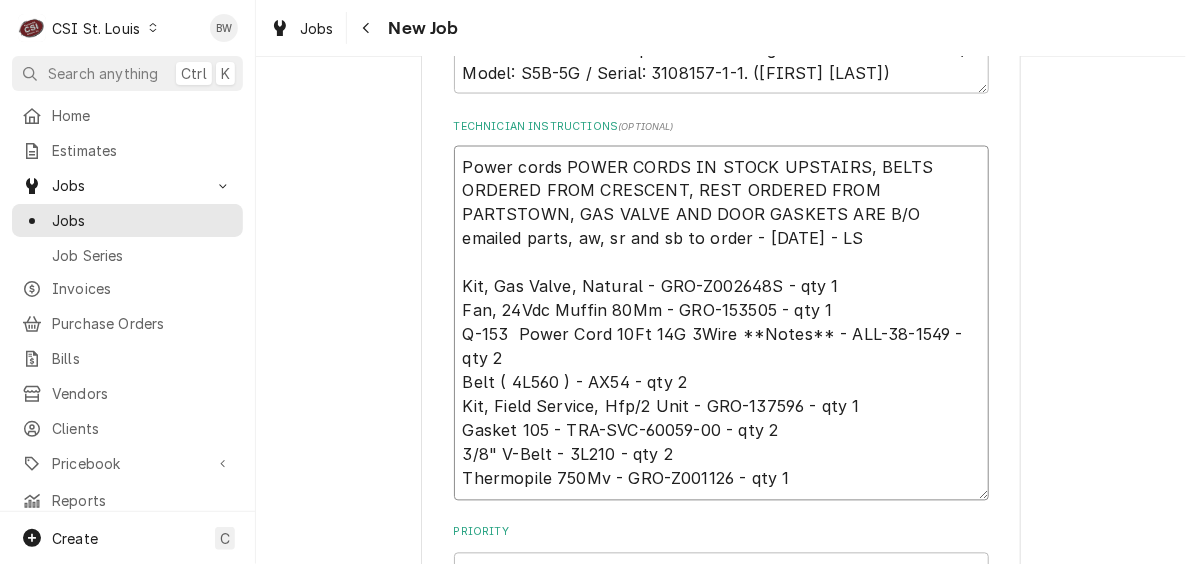 type on "Power cords fPOWER CORDS IN STOCK UPSTAIRS, BELTS ORDERED FROM CRESCENT, REST ORDERED FROM PARTSTOWN, GAS VALVE AND DOOR GASKETS ARE B/O
emailed parts, aw, sr and sb to order - [DATE] - [INITIALS]
Kit, Gas Valve, Natural - GRO-Z002648S - qty 1
Fan, 24Vdc Muffin 80Mm - GRO-153505 - qty 1
Q-153  Power Cord 10Ft 14G 3Wire **Notes** - ALL-38-1549 - qty 2
Belt ( 4L560 ) - AX54 - qty 2
Kit, Field Service, Hfp/2 Unit - GRO-137596 - qty 1
Gasket 105 - TRA-SVC-60059-00 - qty 2
3/8" V-Belt - 3L210 - qty 2
Thermopile 750Mv - GRO-Z001126 - qty 1" 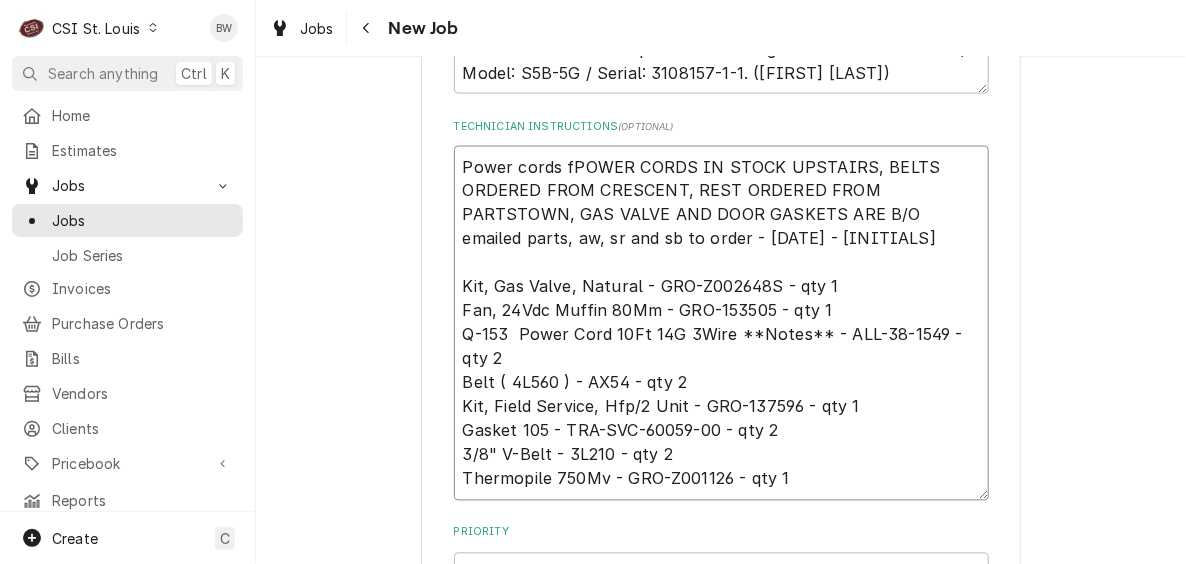 type on "x" 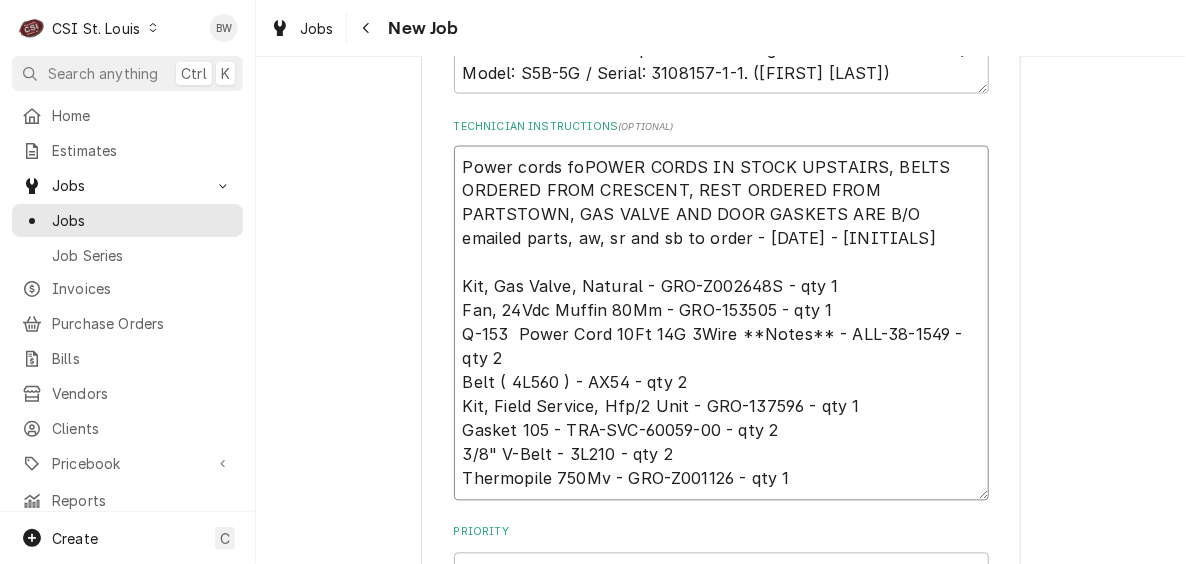 type on "x" 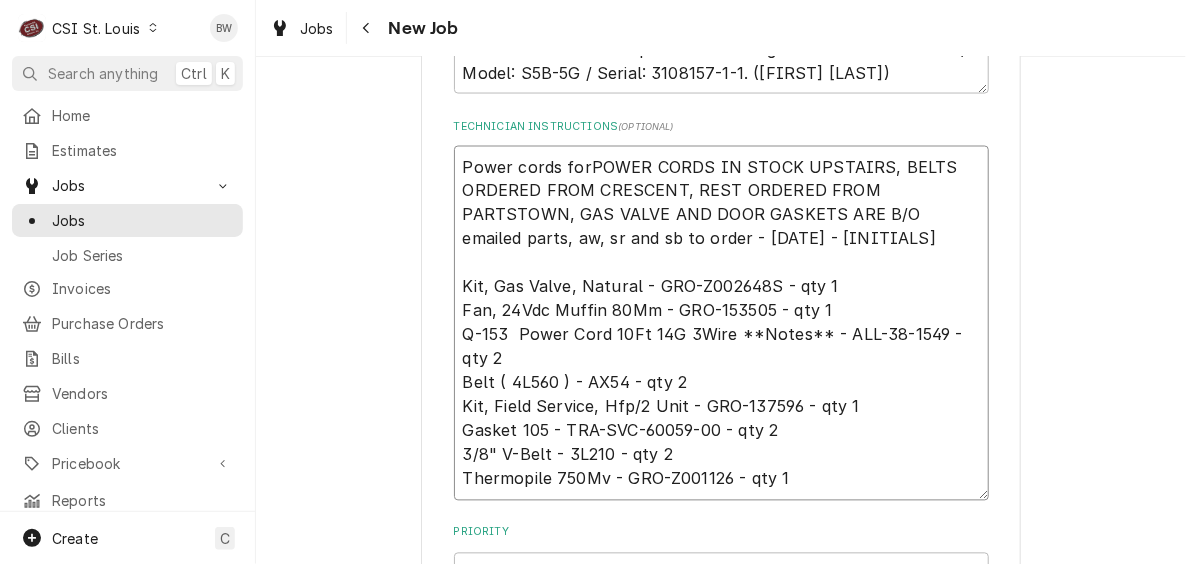 type on "x" 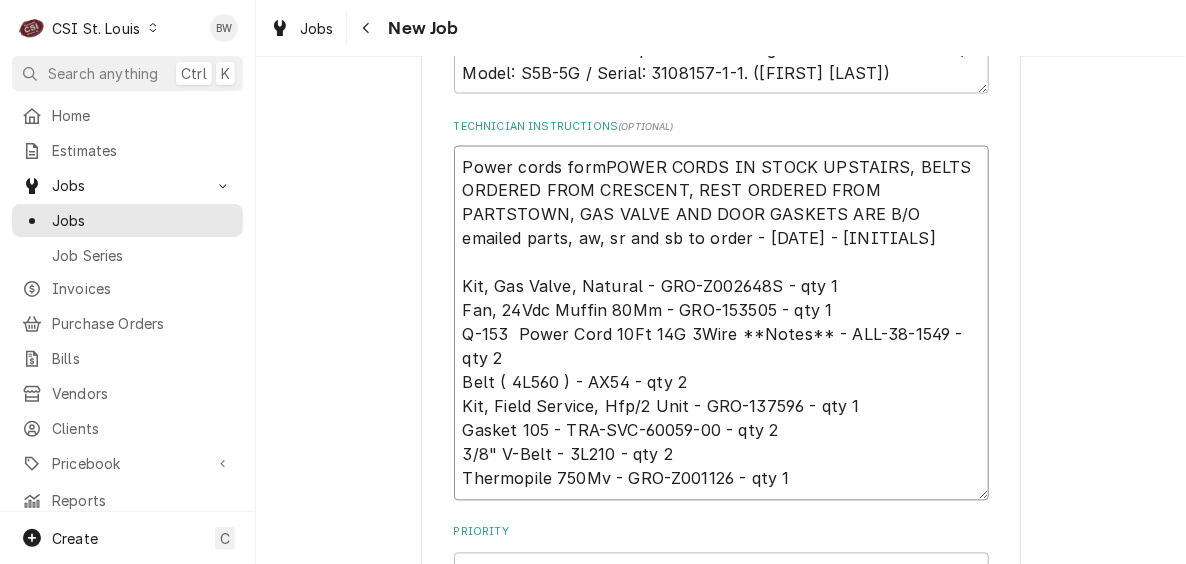 type on "x" 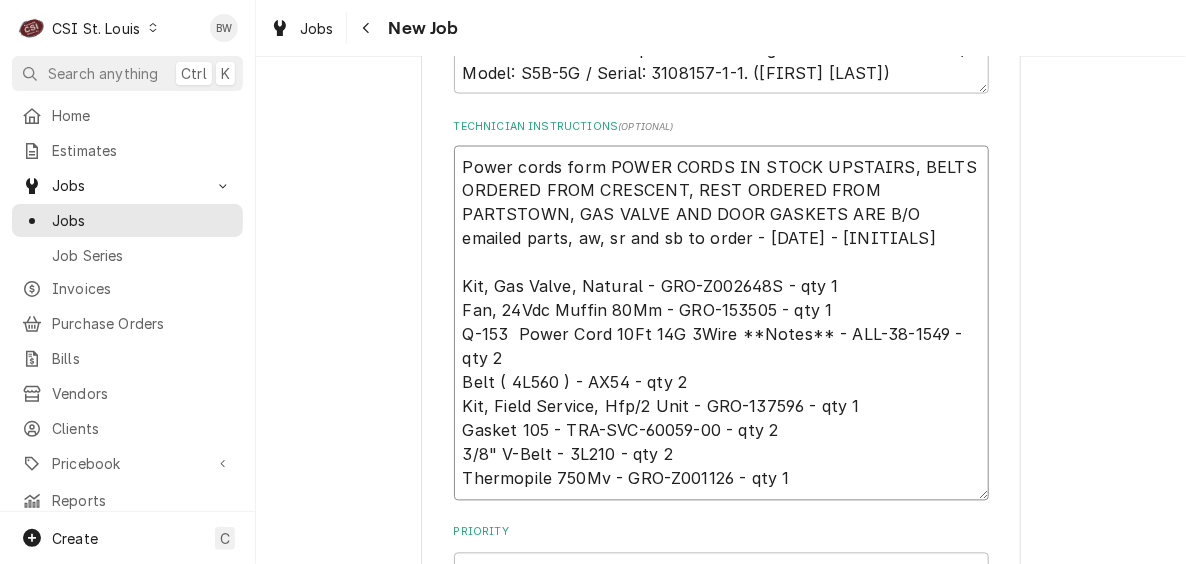type on "x" 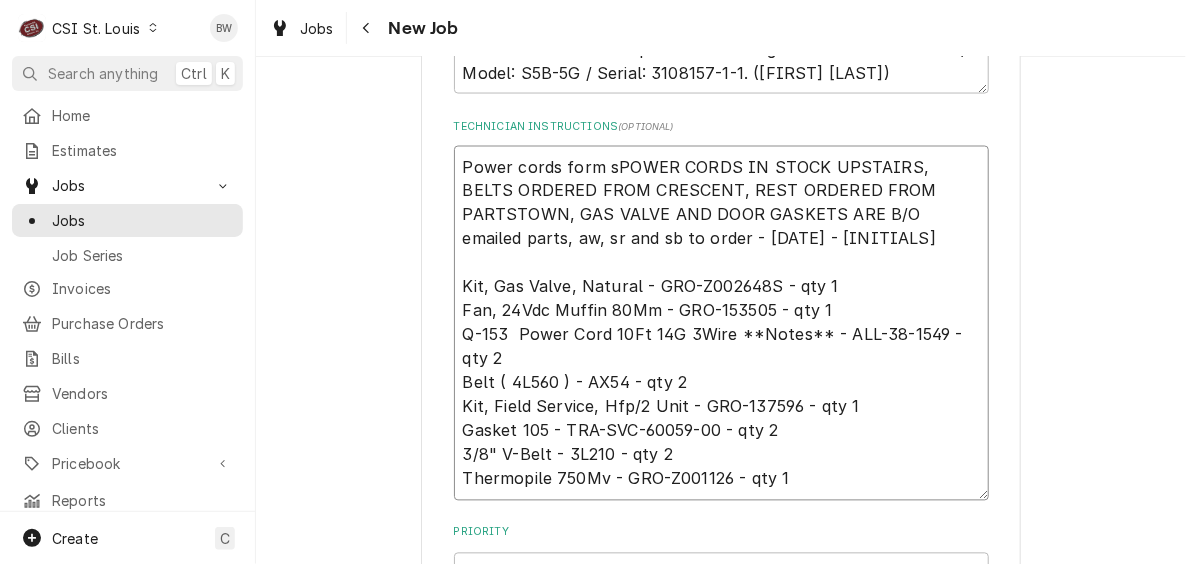 type on "x" 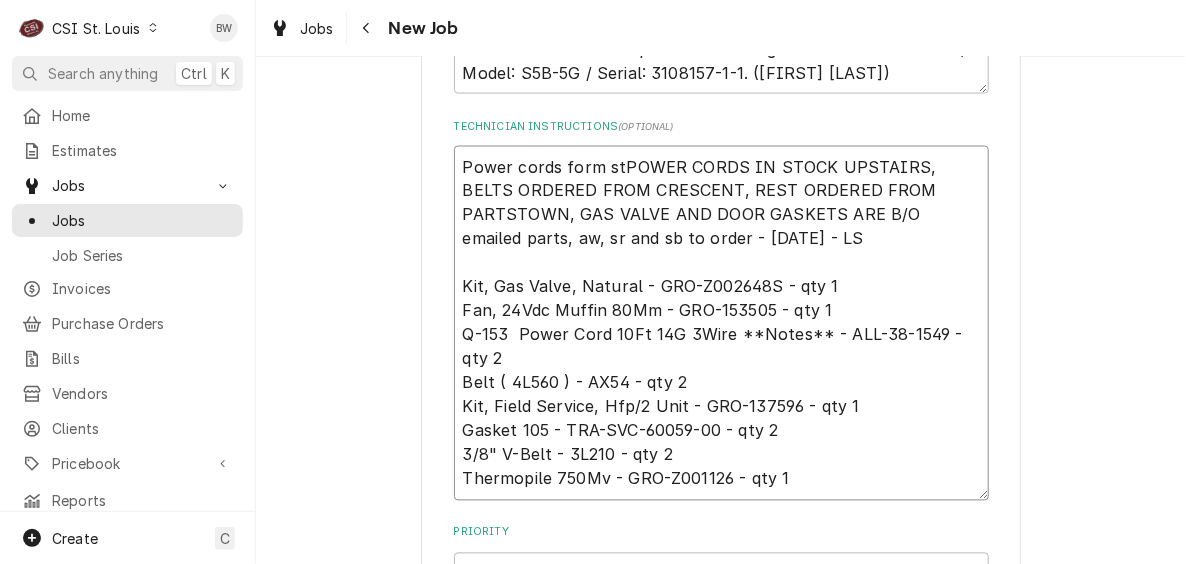 type on "x" 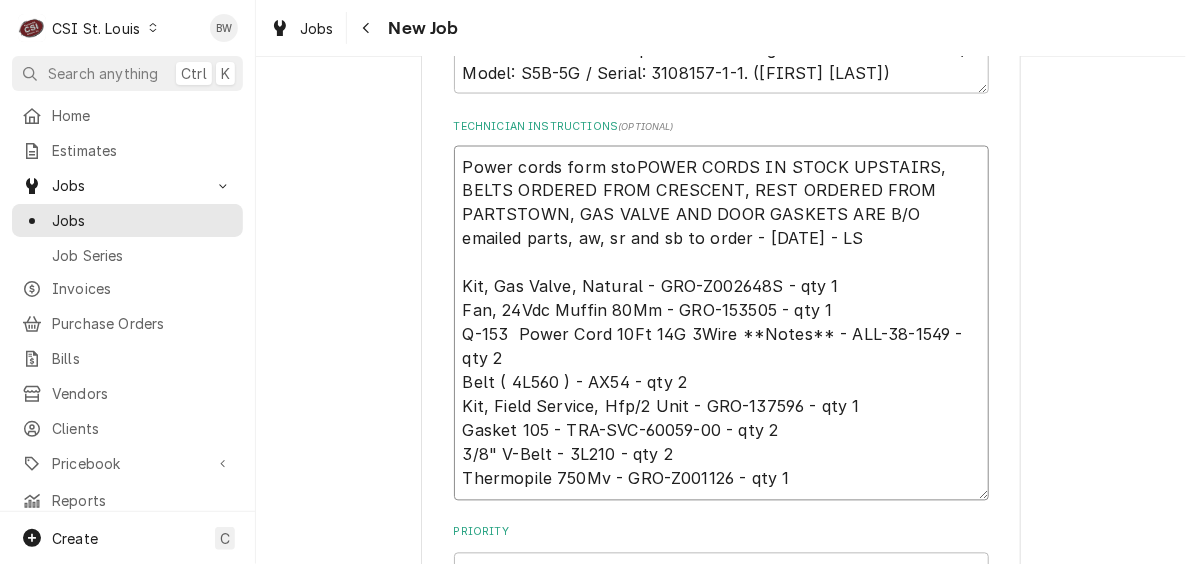type on "x" 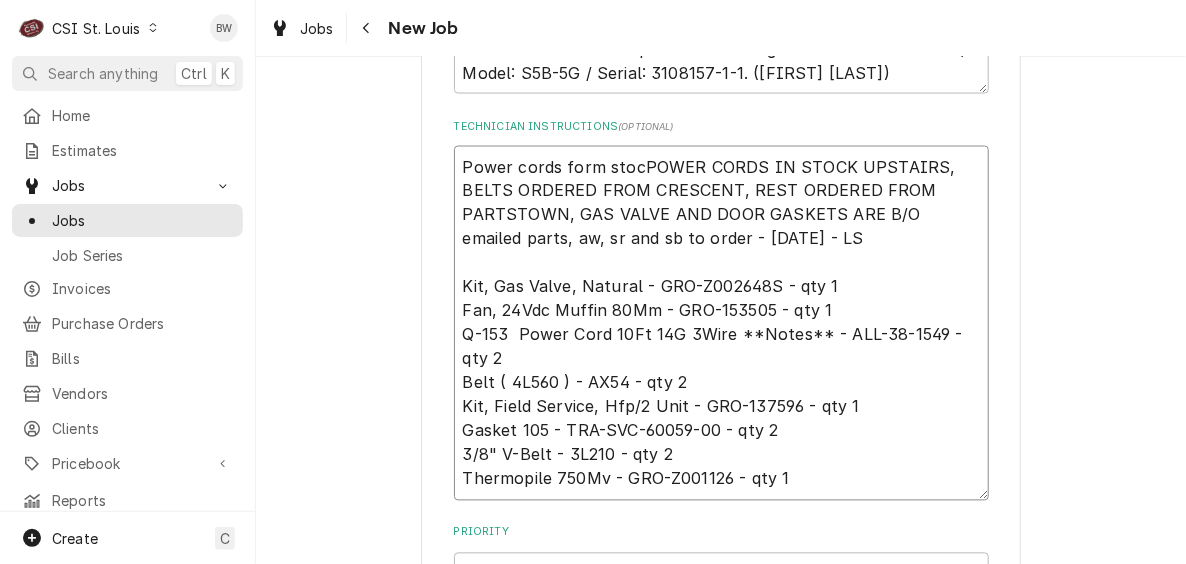 type on "x" 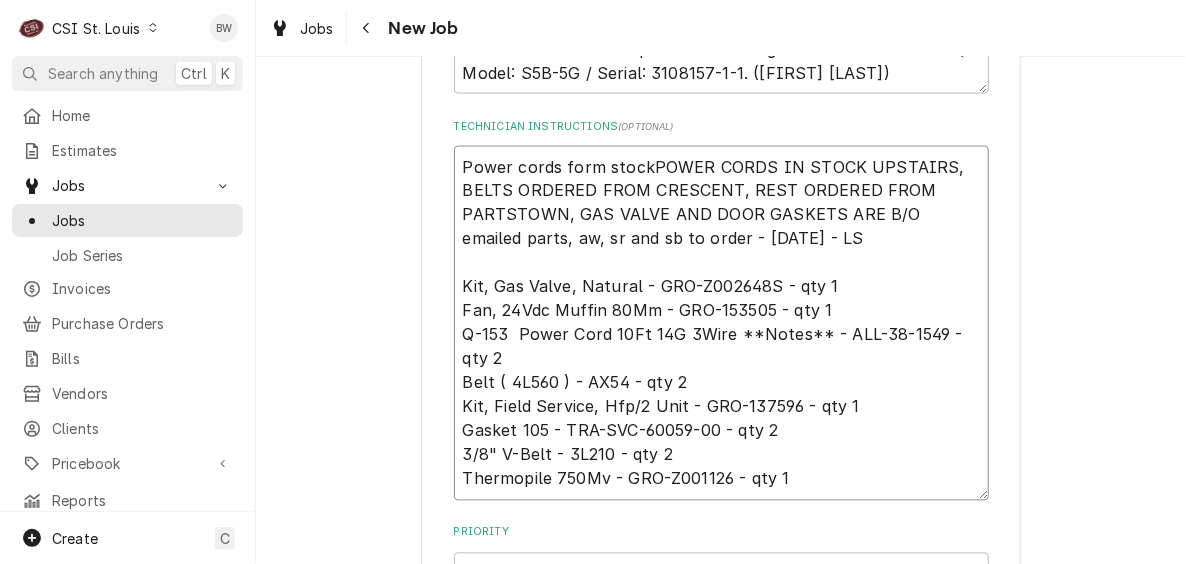 type on "x" 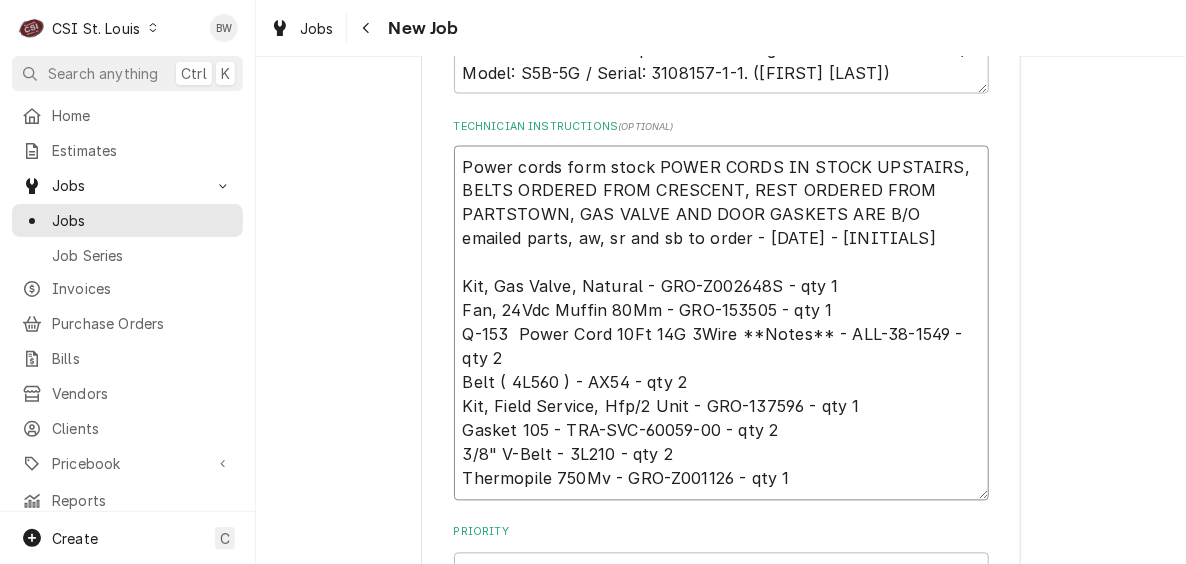 type on "Power cords form stock oPOWER CORDS IN STOCK UPSTAIRS, BELTS ORDERED FROM CRESCENT, REST ORDERED FROM PARTSTOWN, GAS VALVE AND DOOR GASKETS ARE B/O
emailed parts, aw, sr and sb to order - [DATE] - LS
Kit, Gas Valve, Natural - GRO-Z002648S - qty 1
Fan, 24Vdc Muffin 80Mm - GRO-153505 - qty 1
Q-153  Power Cord 10Ft 14G 3Wire **Notes** - ALL-38-1549 - qty 2
Belt ( 4L560 ) - AX54 - qty 2
Kit, Field Service, Hfp/2 Unit - GRO-137596 - qty 1
Gasket 105 - TRA-SVC-60059-00 - qty 2
3/8" V-Belt - 3L210 - qty 2
Thermopile 750Mv - GRO-Z001126 - qty 1" 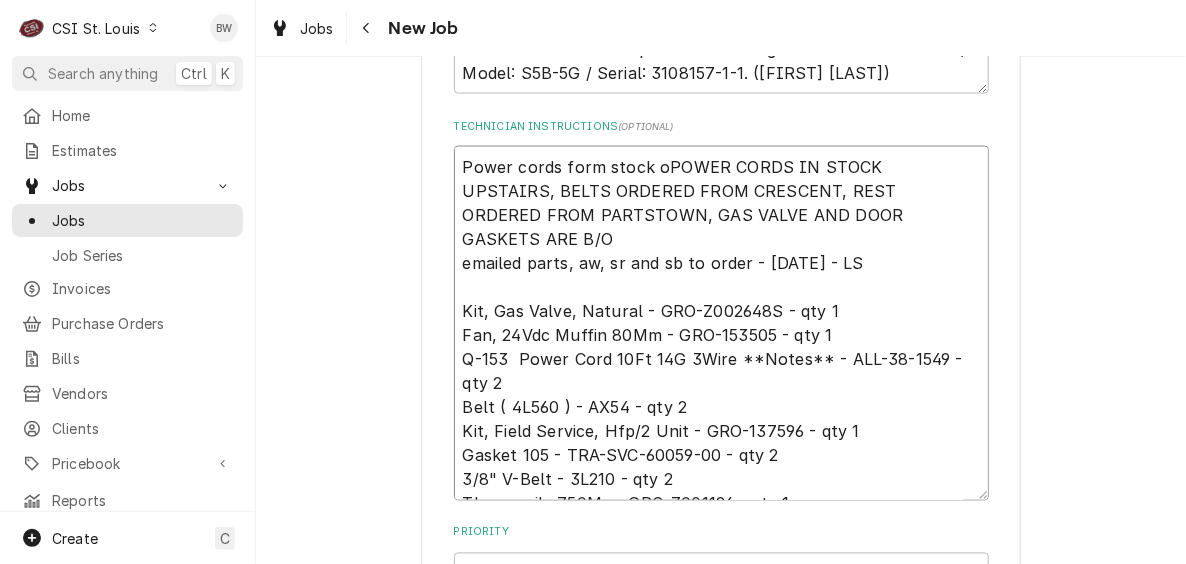 type on "x" 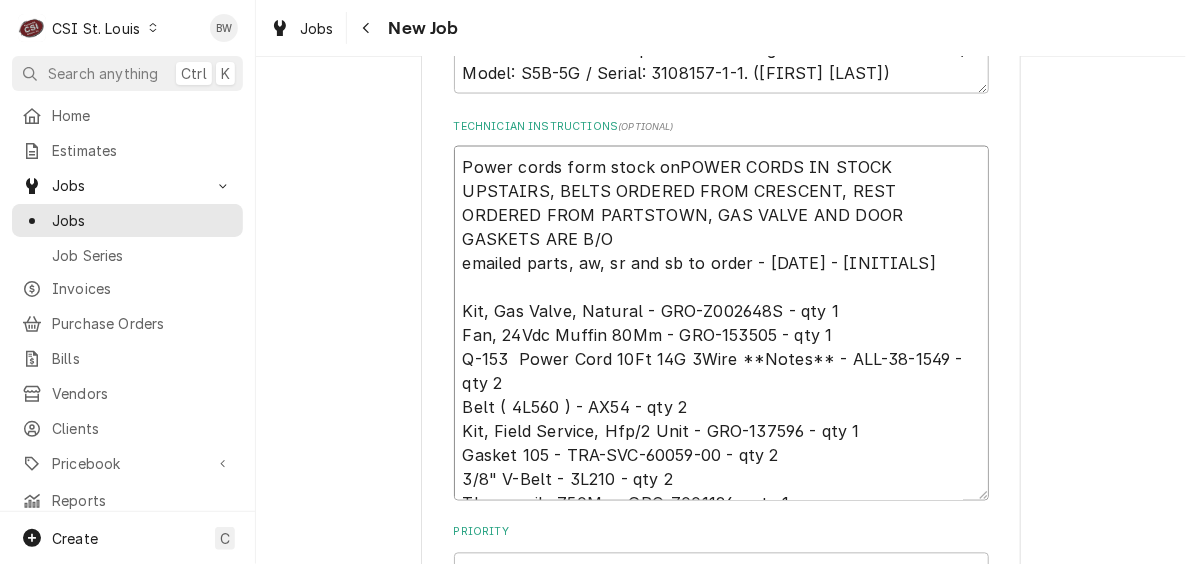 type on "x" 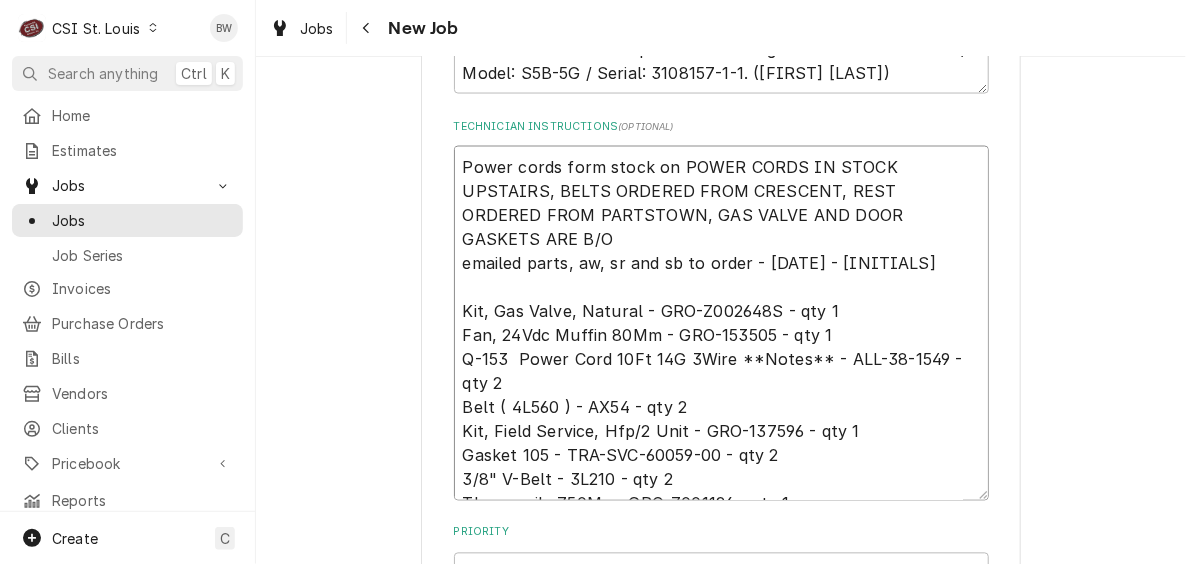 type on "Power cords form stock on [FIRST] POWER CORDS IN STOCK UPSTAIRS, BELTS ORDERED FROM CRESCENT, REST ORDERED FROM PARTSTOWN, GAS VALVE AND DOOR GASKETS ARE B/O
emailed parts, aw, sr and sb to order - [DATE] - [INITIALS]
Kit, Gas Valve, Natural - GRO-Z002648S - qty 1
Fan, 24Vdc Muffin 80Mm - GRO-153505 - qty 1
Q-153  Power Cord 10Ft 14G 3Wire **Notes** - ALL-38-1549 - qty 2
Belt ( 4L560 ) - AX54 - qty 2
Kit, Field Service, Hfp/2 Unit - GRO-137596 - qty 1
Gasket 105 - TRA-SVC-60059-00 - qty 2
3/8" V-Belt - 3L210 - qty 2
Thermopile 750Mv - GRO-Z001126 - qty 1" 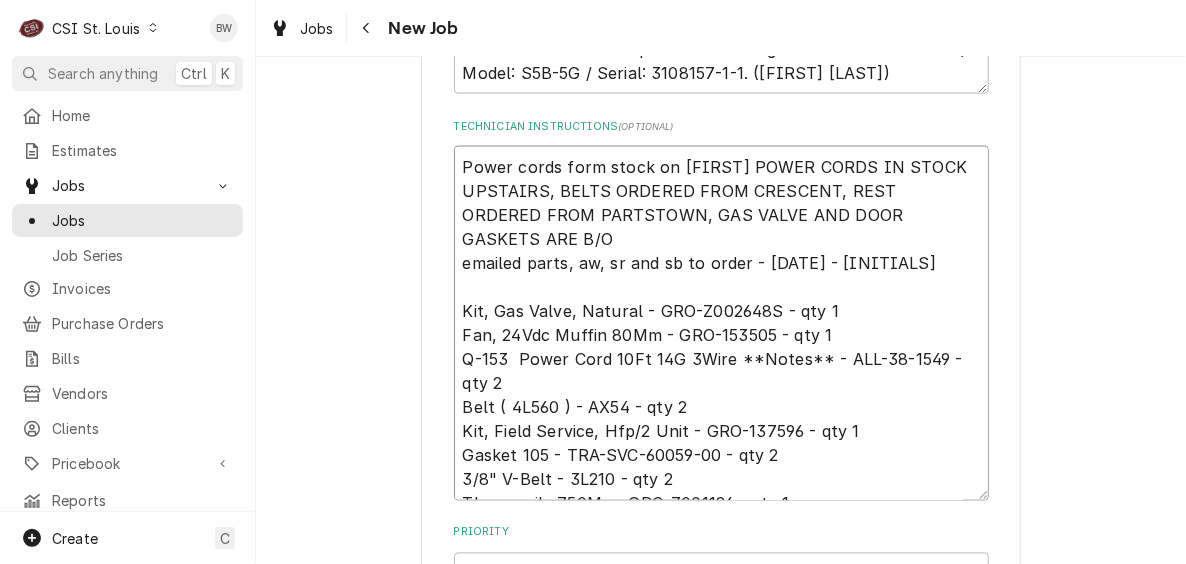 type on "x" 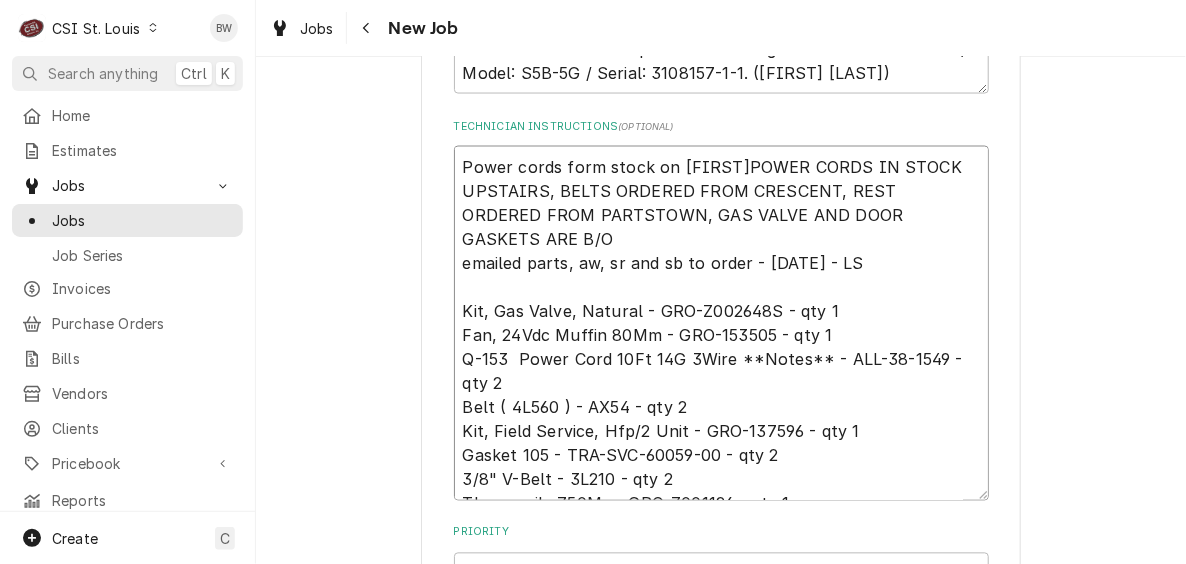 type on "Power cords form stock on [FIRST]POWER CORDS IN STOCK UPSTAIRS, BELTS ORDERED FROM CRESCENT, REST ORDERED FROM PARTSTOWN, GAS VALVE AND DOOR GASKETS ARE B/O
emailed parts, aw, sr and sb to order - [DATE] - [INITIALS]
Kit, Gas Valve, Natural - GRO-Z002648S - qty 1
Fan, 24Vdc Muffin 80Mm - GRO-153505 - qty 1
Q-153  Power Cord 10Ft 14G 3Wire **Notes** - ALL-38-1549 - qty 2
Belt ( 4L560 ) - AX54 - qty 2
Kit, Field Service, Hfp/2 Unit - GRO-137596 - qty 1
Gasket 105 - TRA-SVC-60059-00 - qty 2
3/8" V-Belt - 3L210 - qty 2
Thermopile 750Mv - GRO-Z001126 - qty 1" 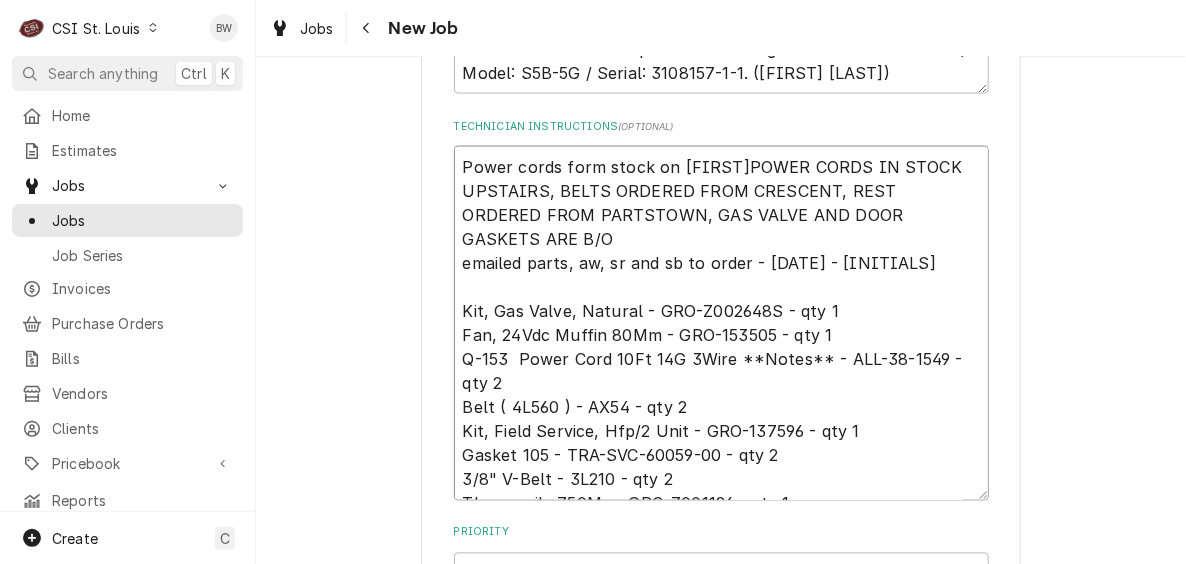 type on "x" 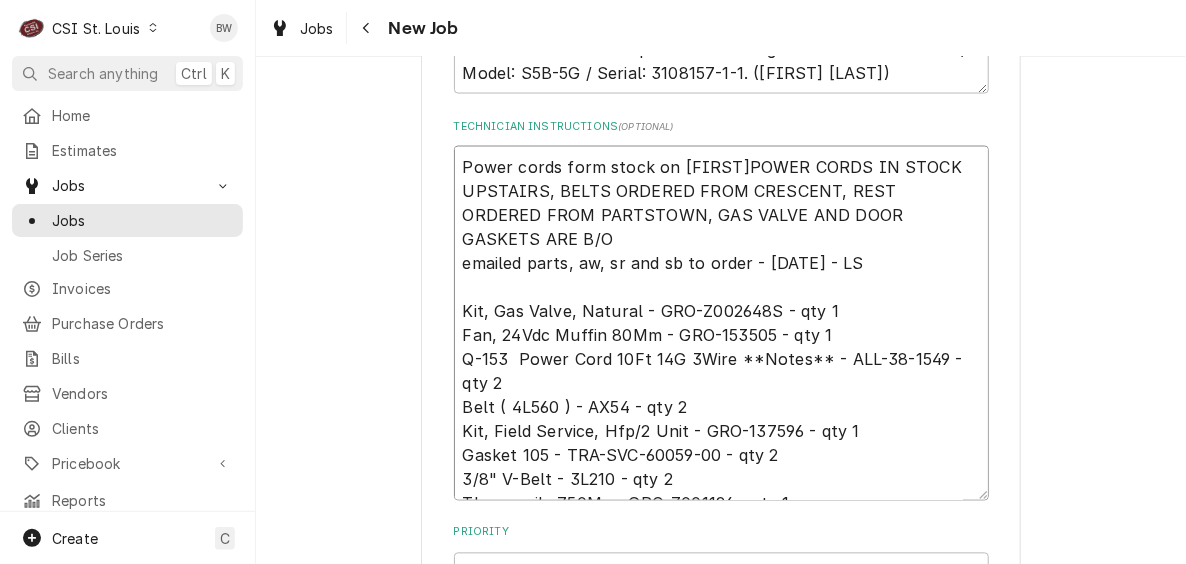 type on "x" 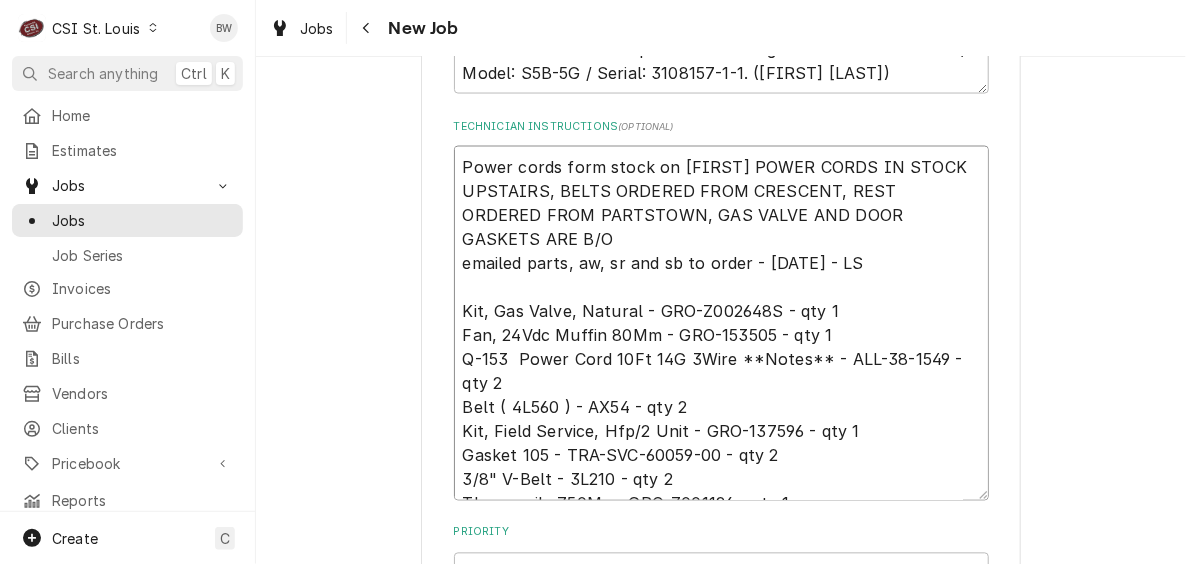 type on "Power cords form stock on [FIRST] [LAST]POWER CORDS IN STOCK UPSTAIRS, BELTS ORDERED FROM CRESCENT, REST ORDERED FROM PARTSTOWN, GAS VALVE AND DOOR GASKETS ARE B/O
emailed parts, aw, sr and sb to order - [DATE] - LS
Kit, Gas Valve, Natural - GRO-Z002648S - qty 1
Fan, 24Vdc Muffin 80Mm - GRO-153505 - qty 1
Q-153  Power Cord 10Ft 14G 3Wire **Notes** - ALL-38-1549 - qty 2
Belt ( 4L560 ) - AX54 - qty 2
Kit, Field Service, Hfp/2 Unit - GRO-137596 - qty 1
Gasket 105 - TRA-SVC-60059-00 - qty 2
3/8" V-Belt - 3L210 - qty 2
Thermopile 750Mv - GRO-Z001126 - qty 1" 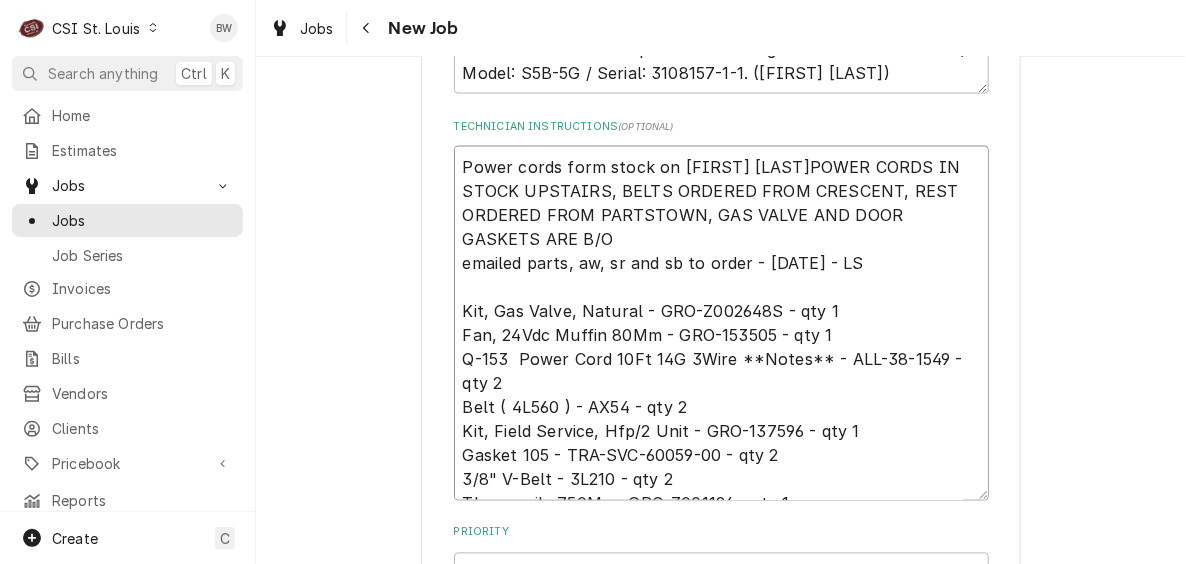 type on "x" 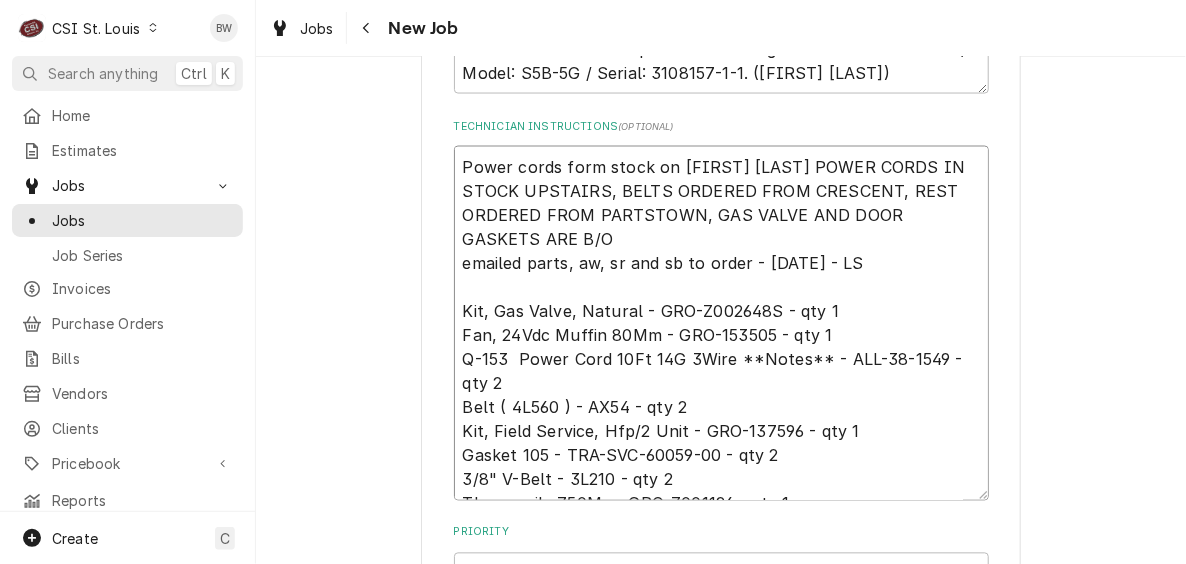 type on "x" 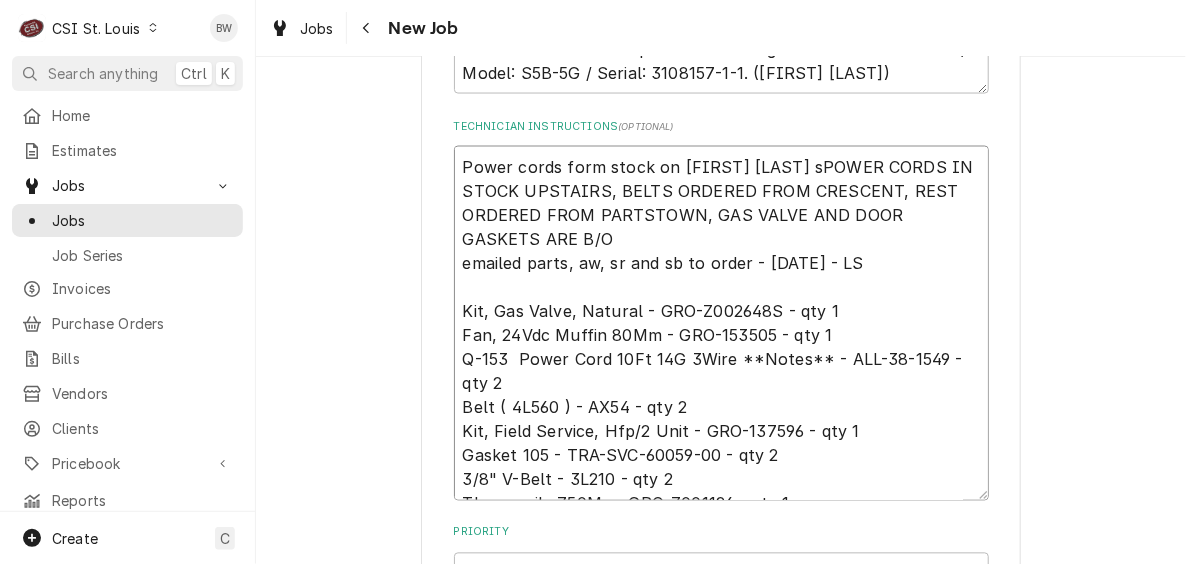 type on "Power cords form stock on [FIRST] [LAST] shPOWER CORDS IN STOCK UPSTAIRS, BELTS ORDERED FROM CRESCENT, REST ORDERED FROM PARTSTOWN, GAS VALVE AND DOOR GASKETS ARE B/O
emailed parts, aw, sr and sb to order - [DATE] - [INITIALS]
Kit, Gas Valve, Natural - GRO-Z002648S - qty 1
Fan, 24Vdc Muffin 80Mm - GRO-153505 - qty 1
Q-153  Power Cord 10Ft 14G 3Wire **Notes** - ALL-38-1549 - qty 2
Belt ( 4L560 ) - AX54 - qty 2
Kit, Field Service, Hfp/2 Unit - GRO-137596 - qty 1
Gasket 105 - TRA-SVC-60059-00 - qty 2
3/8" V-Belt - 3L210 - qty 2
Thermopile 750Mv - GRO-Z001126 - qty 1" 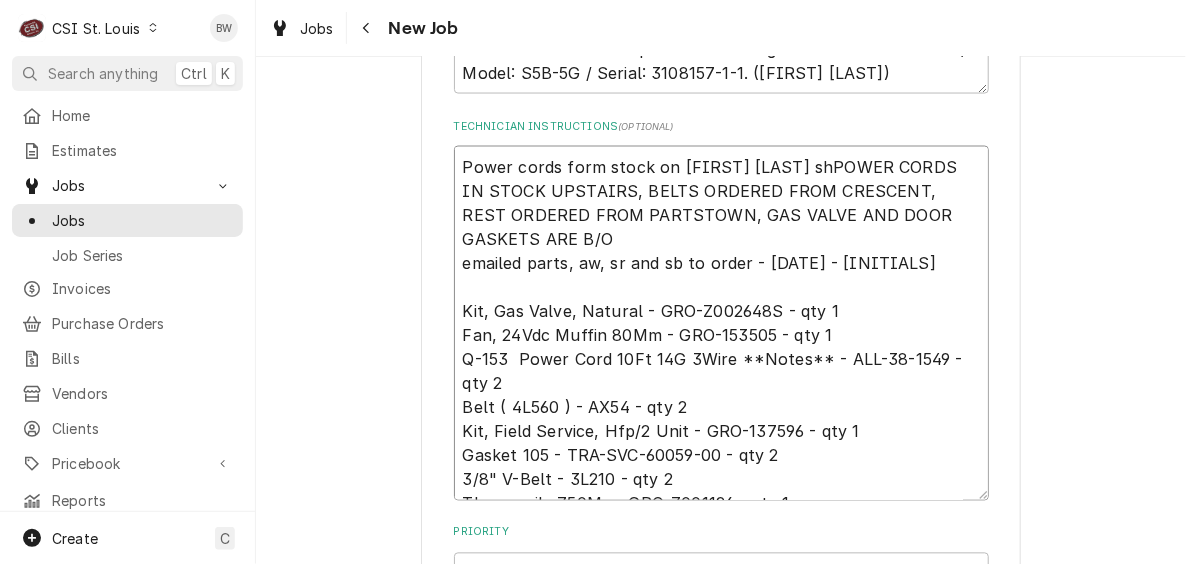 type on "x" 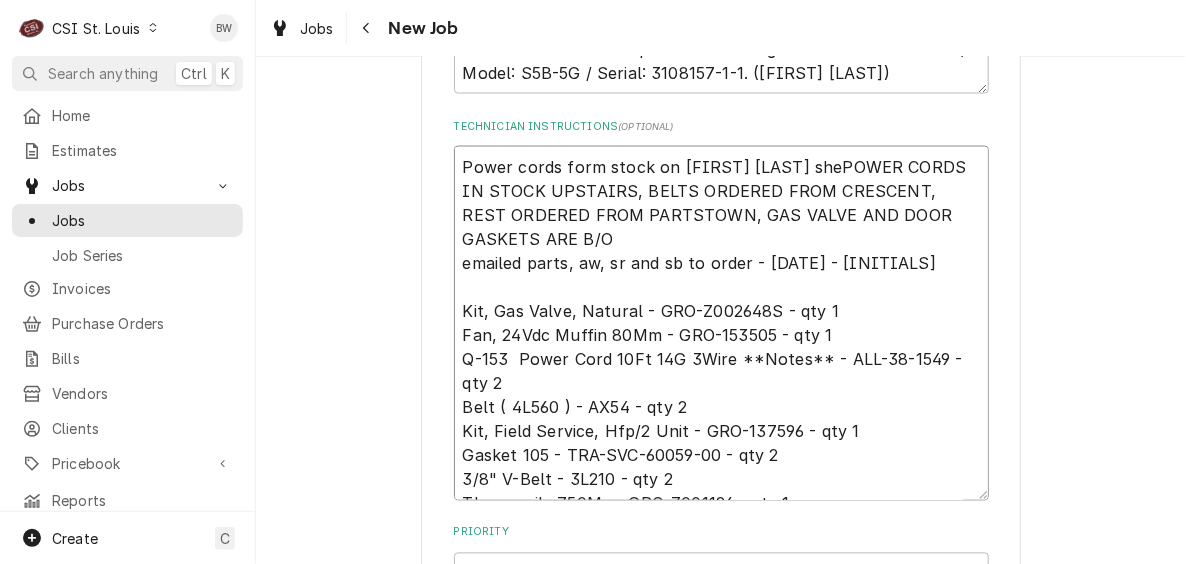 type on "x" 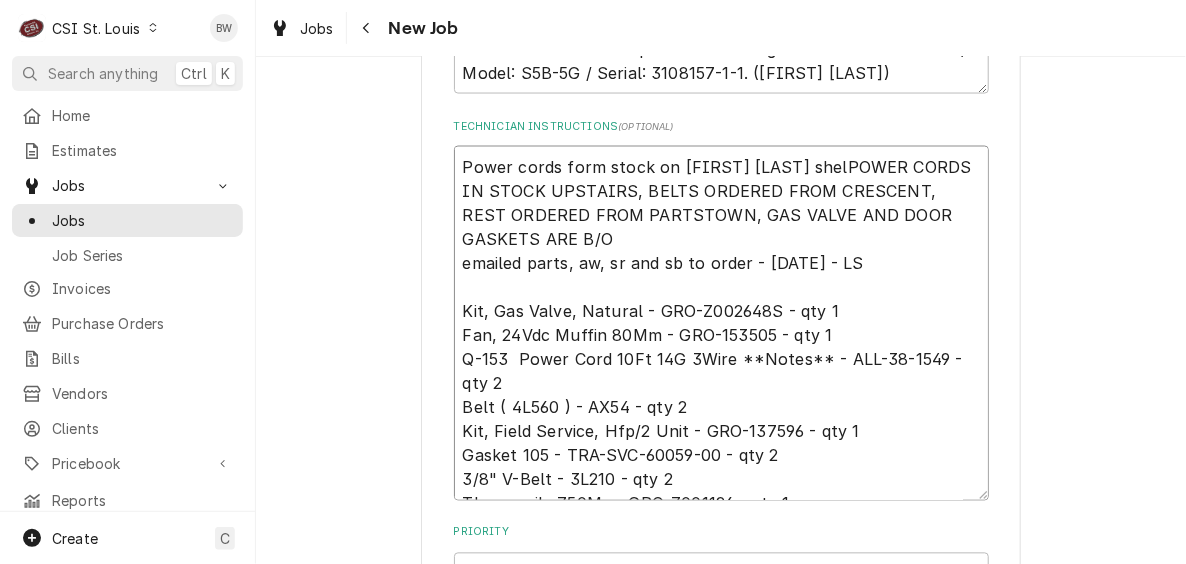 type on "x" 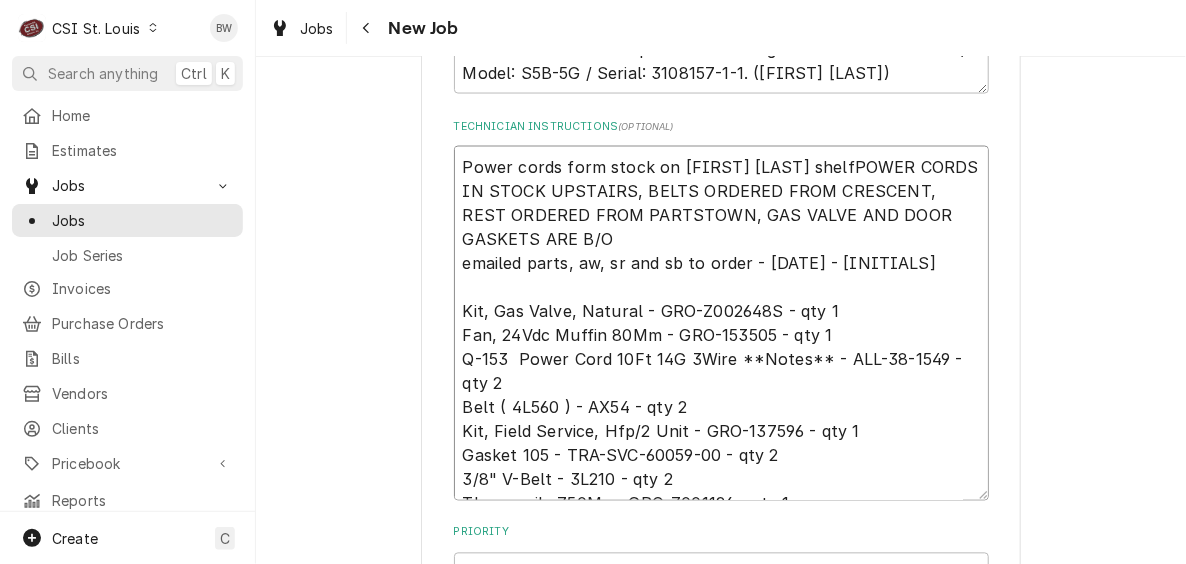 type on "x" 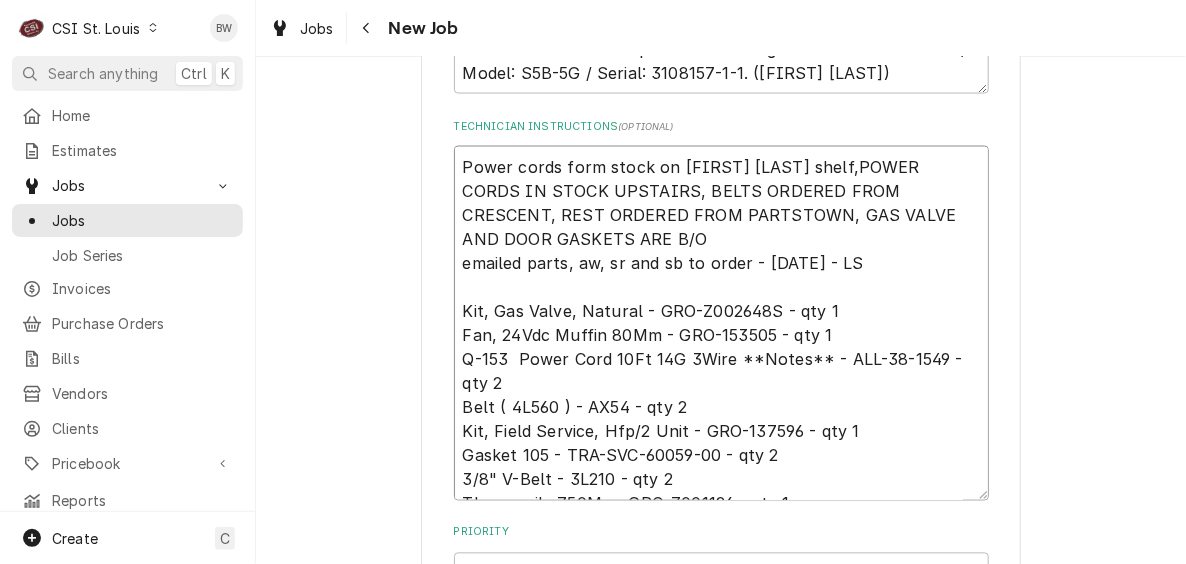 type on "x" 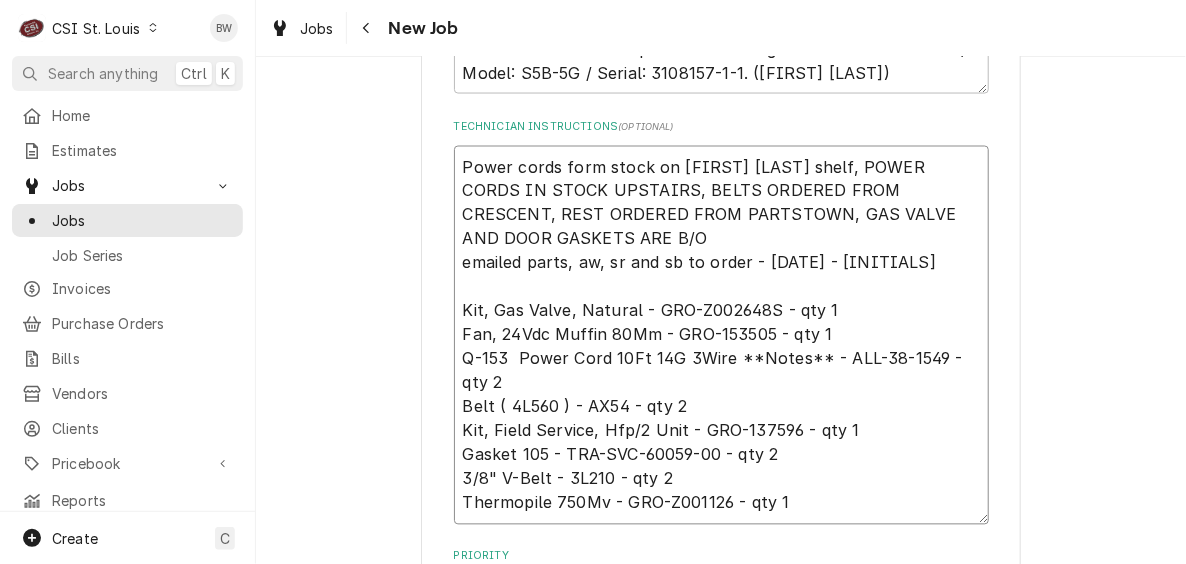 type on "x" 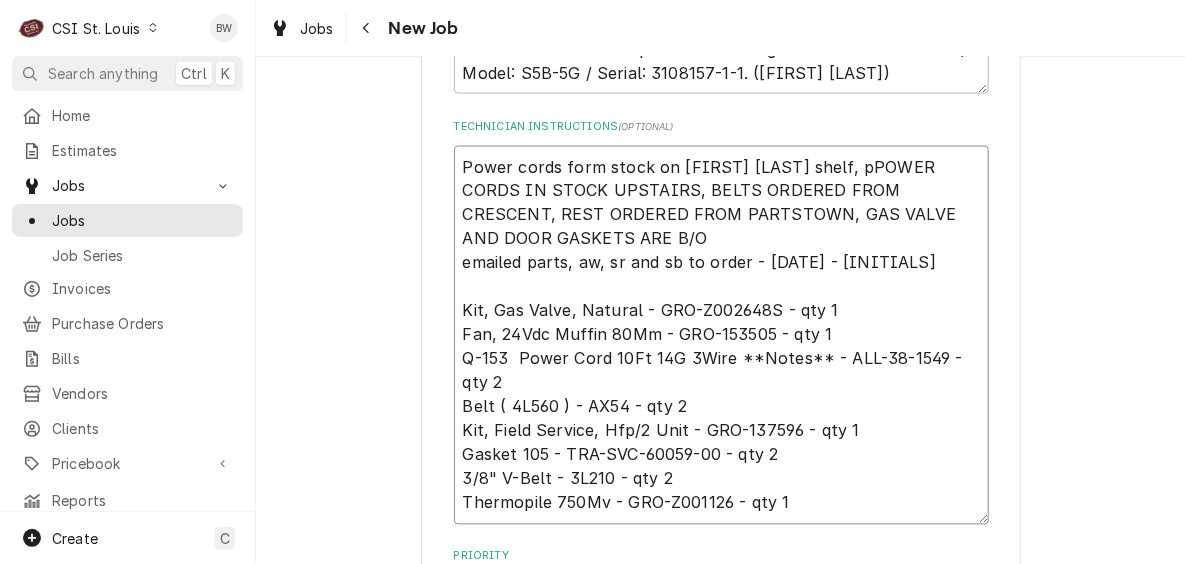 type on "x" 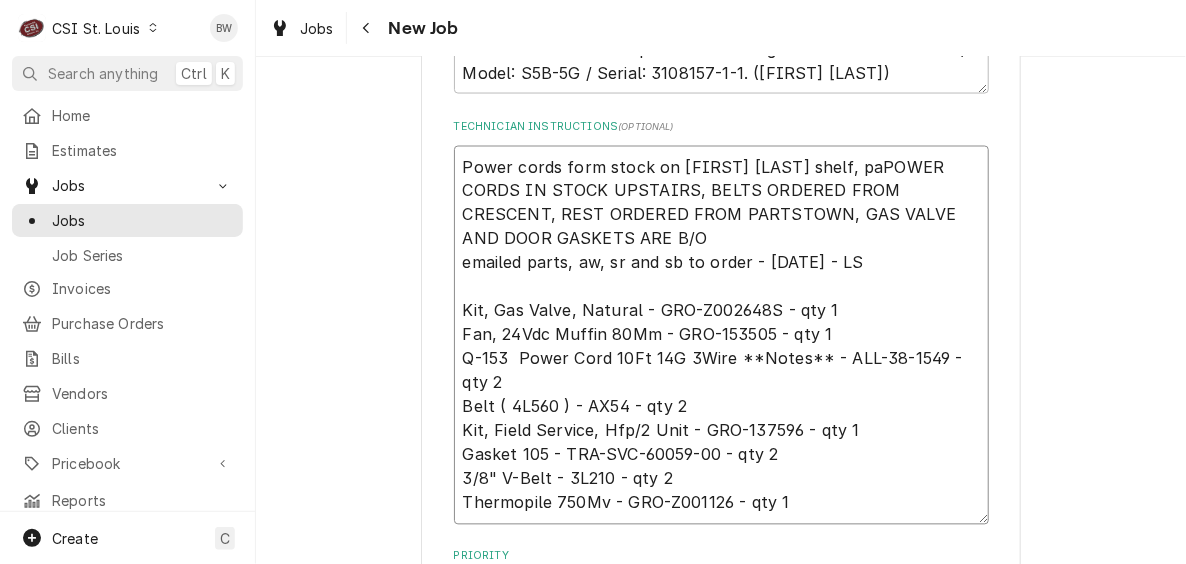 type on "Power cords form stock on [FIRST] [LAST] shelf, parPOWER CORDS IN STOCK UPSTAIRS, BELTS ORDERED FROM CRESCENT, REST ORDERED FROM PARTSTOWN, GAS VALVE AND DOOR GASKETS ARE B/O
emailed parts, aw, sr and sb to order - [DATE] - [INITIALS]
Kit, Gas Valve, Natural - GRO-Z002648S - qty 1
Fan, 24Vdc Muffin 80Mm - GRO-153505 - qty 1
Q-153  Power Cord 10Ft 14G 3Wire **Notes** - ALL-38-1549 - qty 2
Belt ( 4L560 ) - AX54 - qty 2
Kit, Field Service, Hfp/2 Unit - GRO-137596 - qty 1
Gasket 105 - TRA-SVC-60059-00 - qty 2
3/8" V-Belt - 3L210 - qty 2
Thermopile 750Mv - GRO-Z001126 - qty 1" 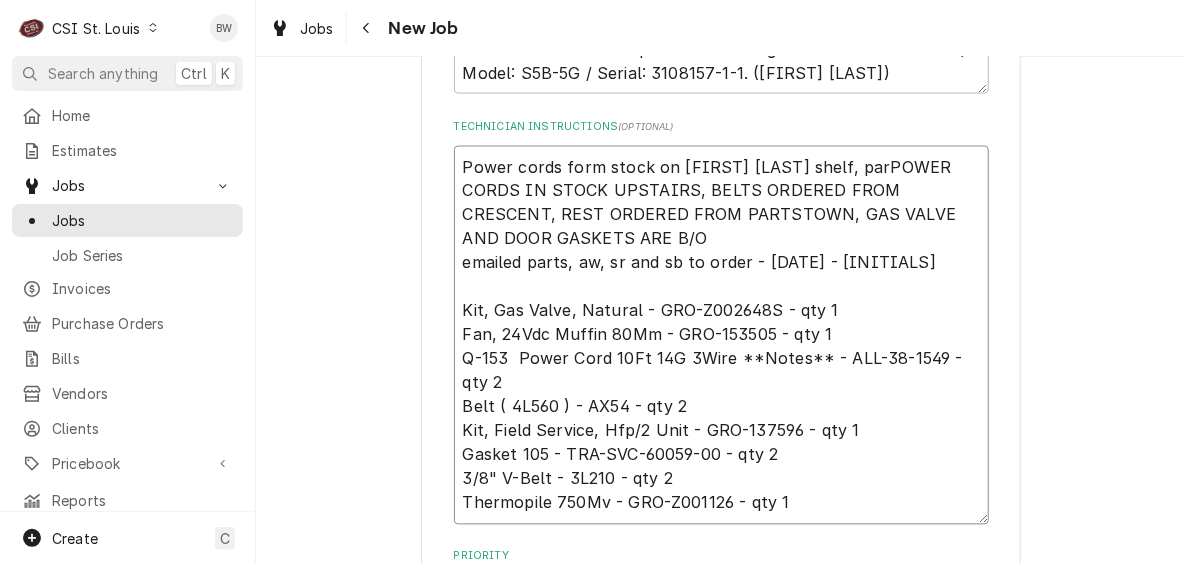 type on "x" 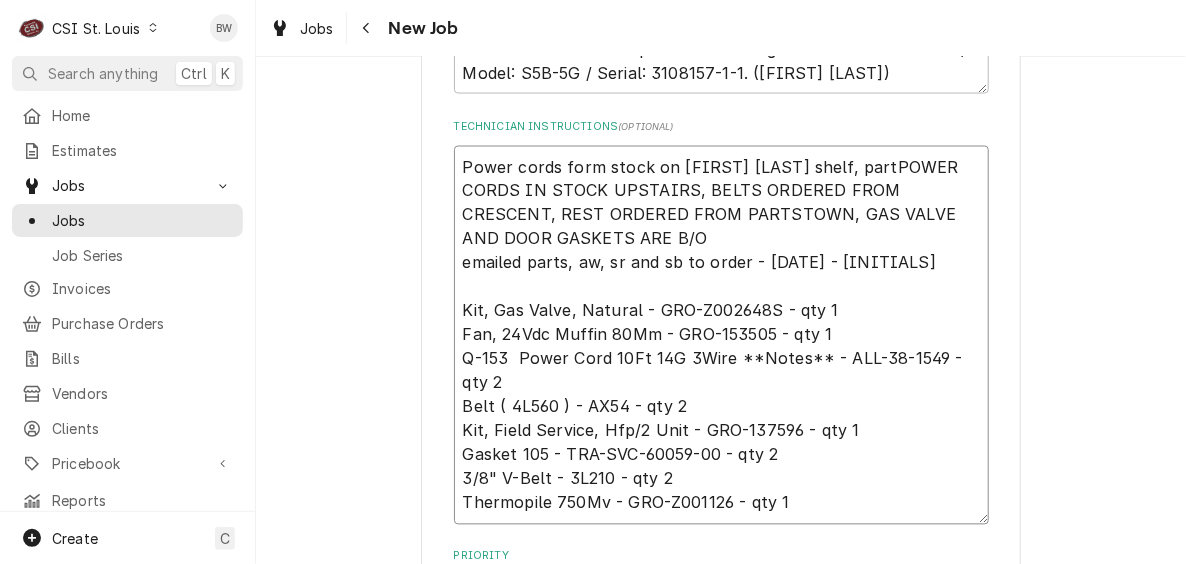 type on "x" 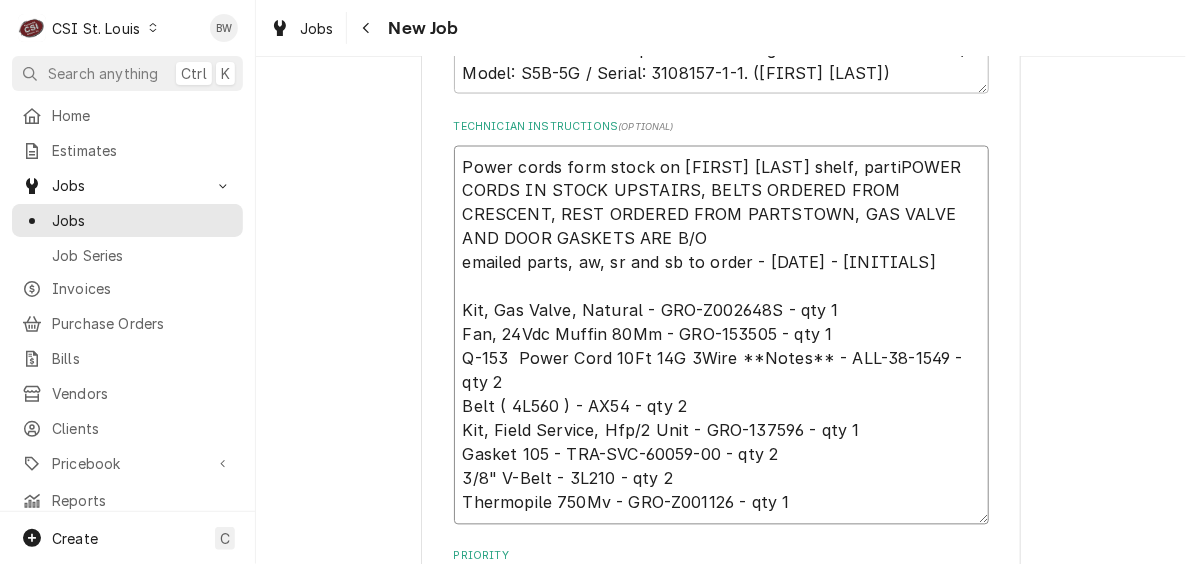 type on "x" 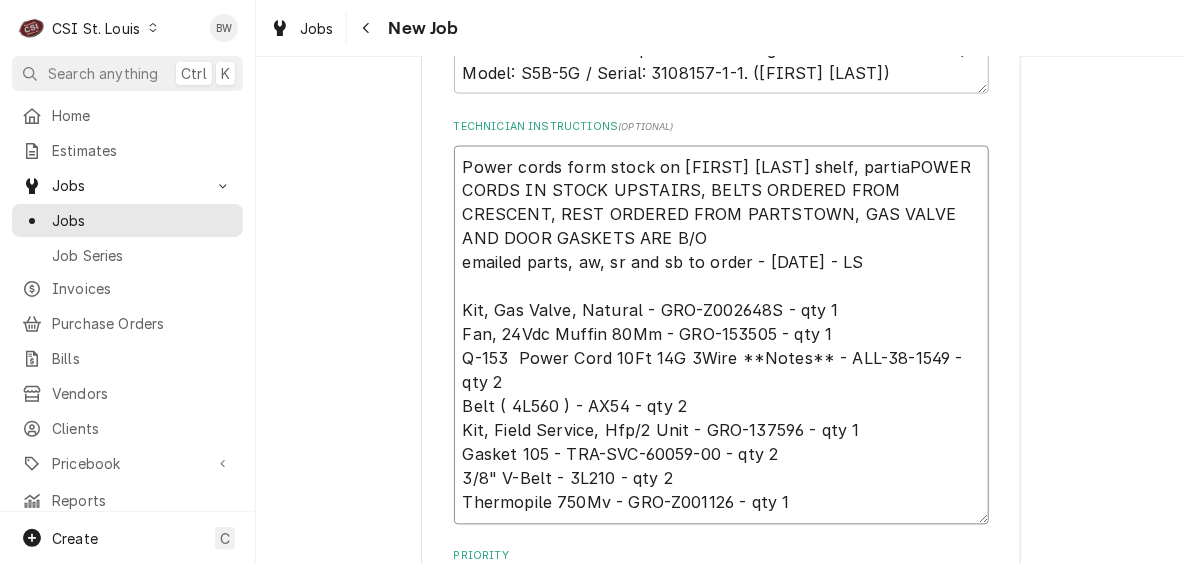 type on "Power cords form stock on [FIRST] [LAST] shelf, partial
POWER CORDS IN STOCK UPSTAIRS, BELTS ORDERED FROM CRESCENT, REST ORDERED FROM PARTSTOWN, GAS VALVE AND DOOR GASKETS ARE B/O
emailed parts, aw, sr and sb to order - [DATE] - [INITIALS]
Kit, Gas Valve, Natural - GRO-Z002648S - qty 1
Fan, 24Vdc Muffin 80Mm - GRO-153505 - qty 1
Q-153  Power Cord 10Ft 14G 3Wire **Notes** - ALL-38-1549 - qty 2
Belt ( 4L560 ) - AX54 - qty 2
Kit, Field Service, Hfp/2 Unit - GRO-137596 - qty 1
Gasket 105 - TRA-SVC-60059-00 - qty 2
3/8" V-Belt - 3L210 - qty 2
Thermopile 750Mv - GRO-Z001126 - qty 1" 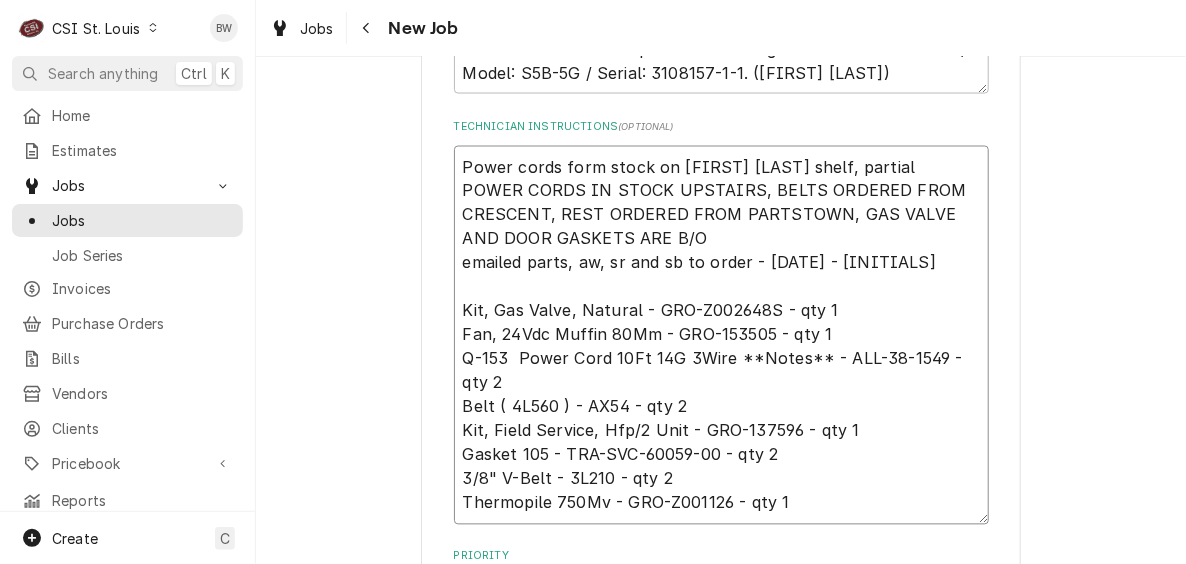 type on "x" 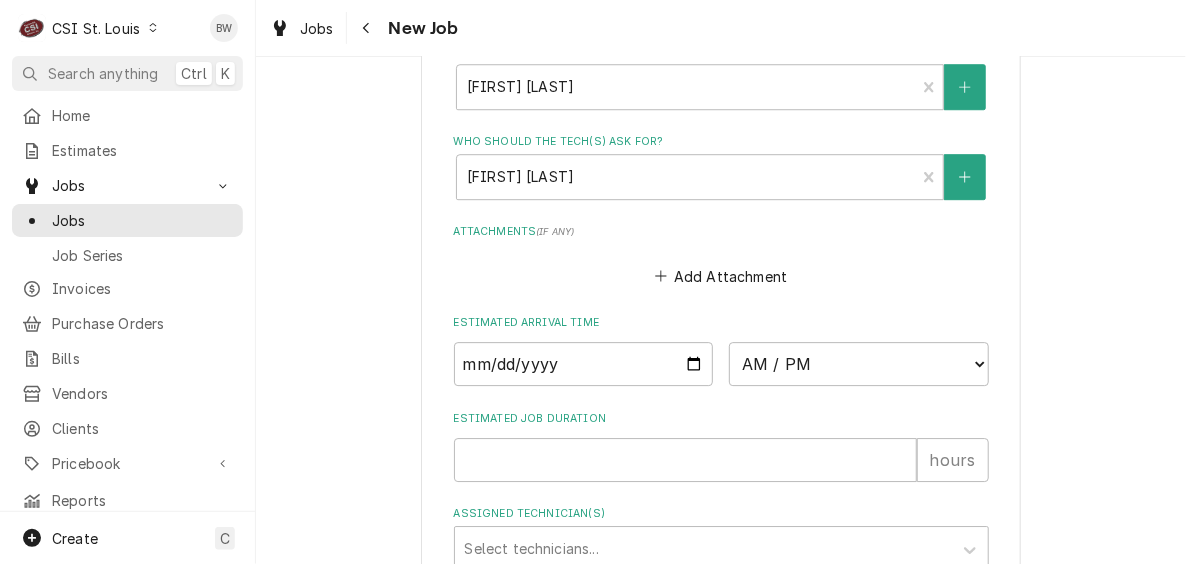 scroll, scrollTop: 2184, scrollLeft: 0, axis: vertical 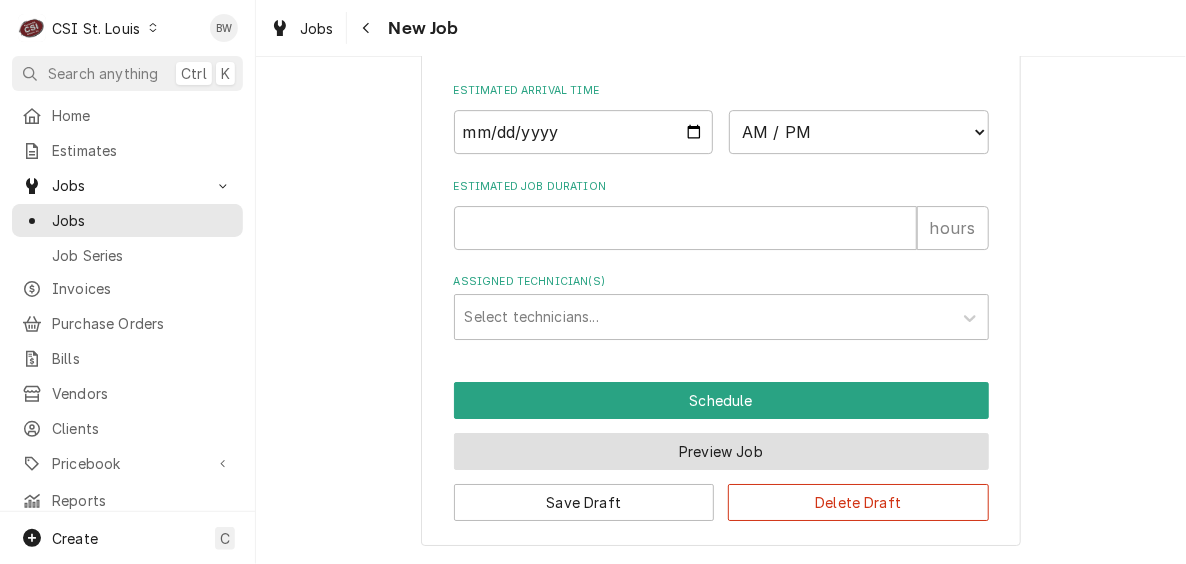 type on "Power cords form stock on [FIRST] [LAST] shelf, partial
POWER CORDS IN STOCK UPSTAIRS, BELTS ORDERED FROM CRESCENT, REST ORDERED FROM PARTSTOWN, GAS VALVE AND DOOR GASKETS ARE B/O
emailed parts, aw, sr and sb to order - [DATE] - [INITIALS]
Kit, Gas Valve, Natural - GRO-Z002648S - qty 1
Fan, 24Vdc Muffin 80Mm - GRO-153505 - qty 1
Q-153  Power Cord 10Ft 14G 3Wire **Notes** - ALL-38-1549 - qty 2
Belt ( 4L560 ) - AX54 - qty 2
Kit, Field Service, Hfp/2 Unit - GRO-137596 - qty 1
Gasket 105 - TRA-SVC-60059-00 - qty 2
3/8" V-Belt - 3L210 - qty 2
Thermopile 750Mv - GRO-Z001126 - qty 1" 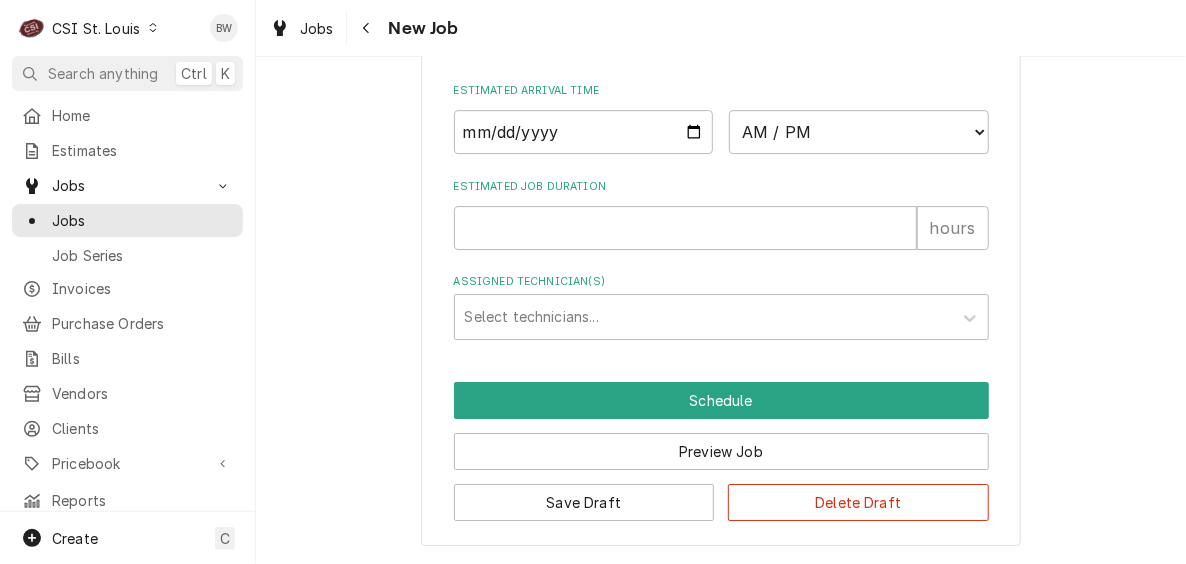 scroll, scrollTop: 2114, scrollLeft: 0, axis: vertical 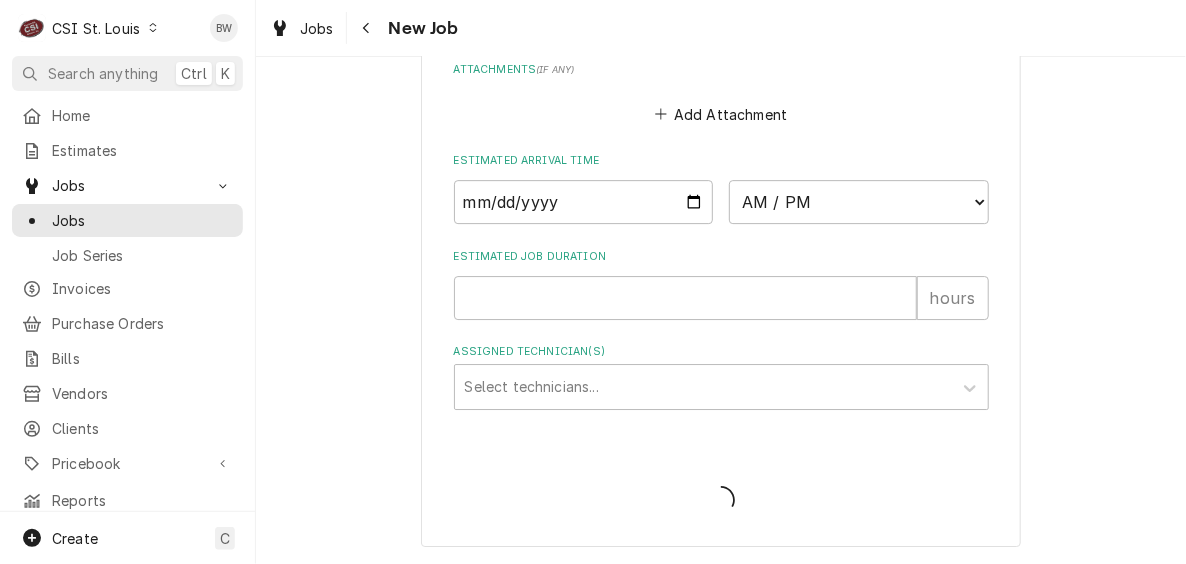 type on "x" 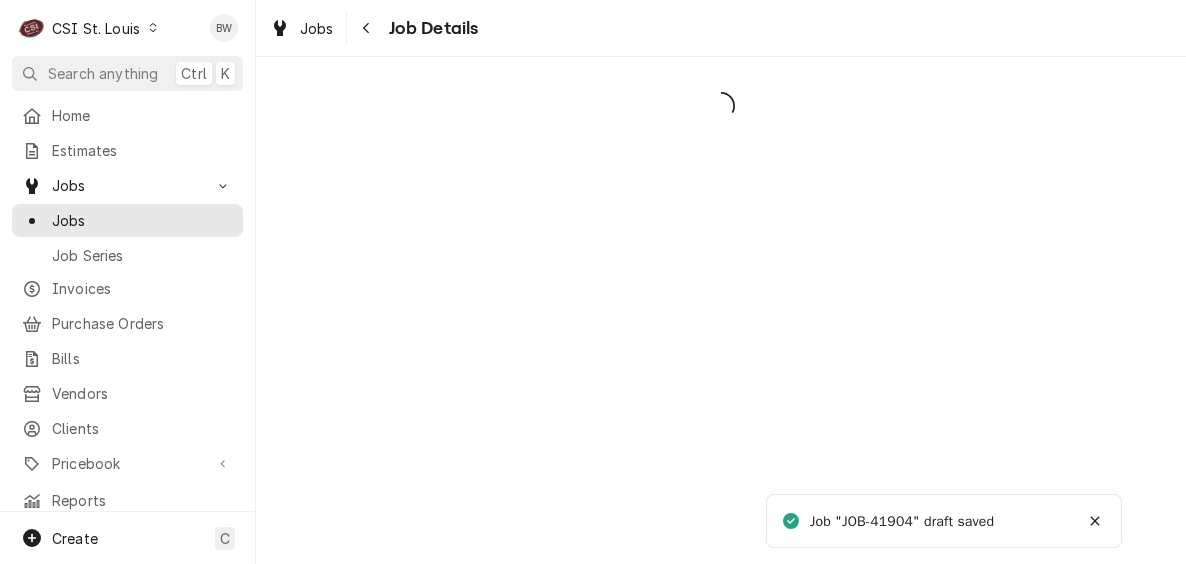 scroll, scrollTop: 0, scrollLeft: 0, axis: both 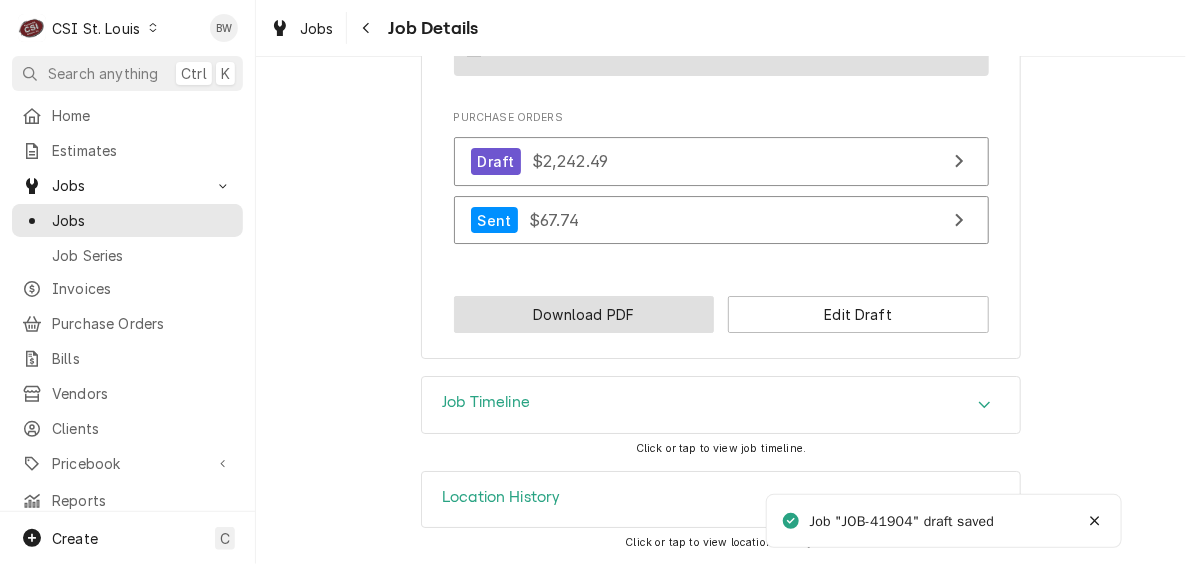 click on "Download PDF" at bounding box center (584, 314) 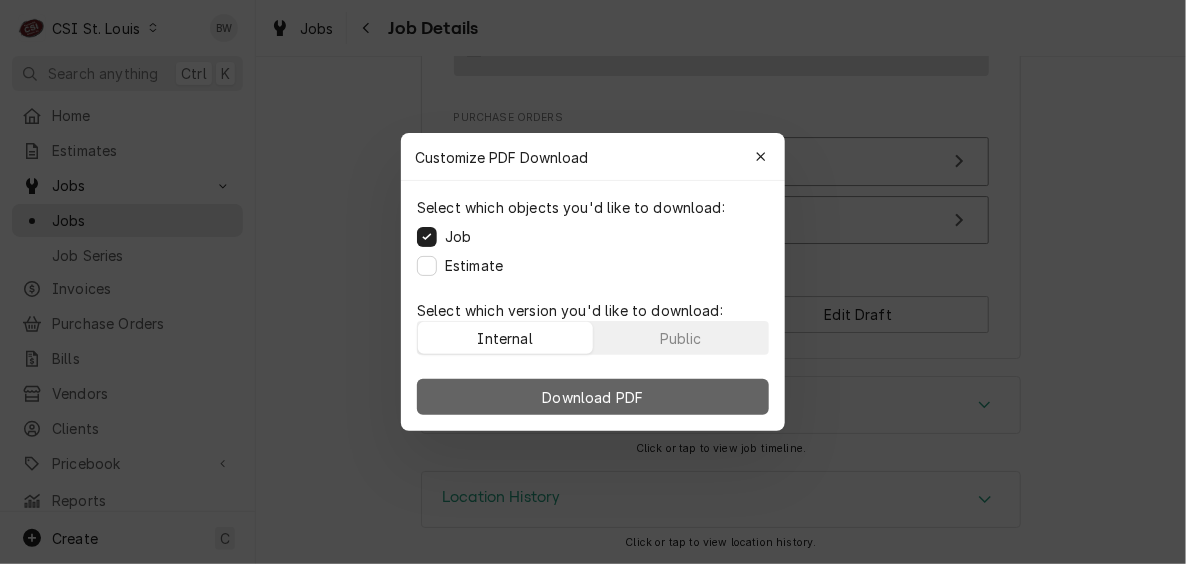click on "Download PDF" at bounding box center (593, 397) 